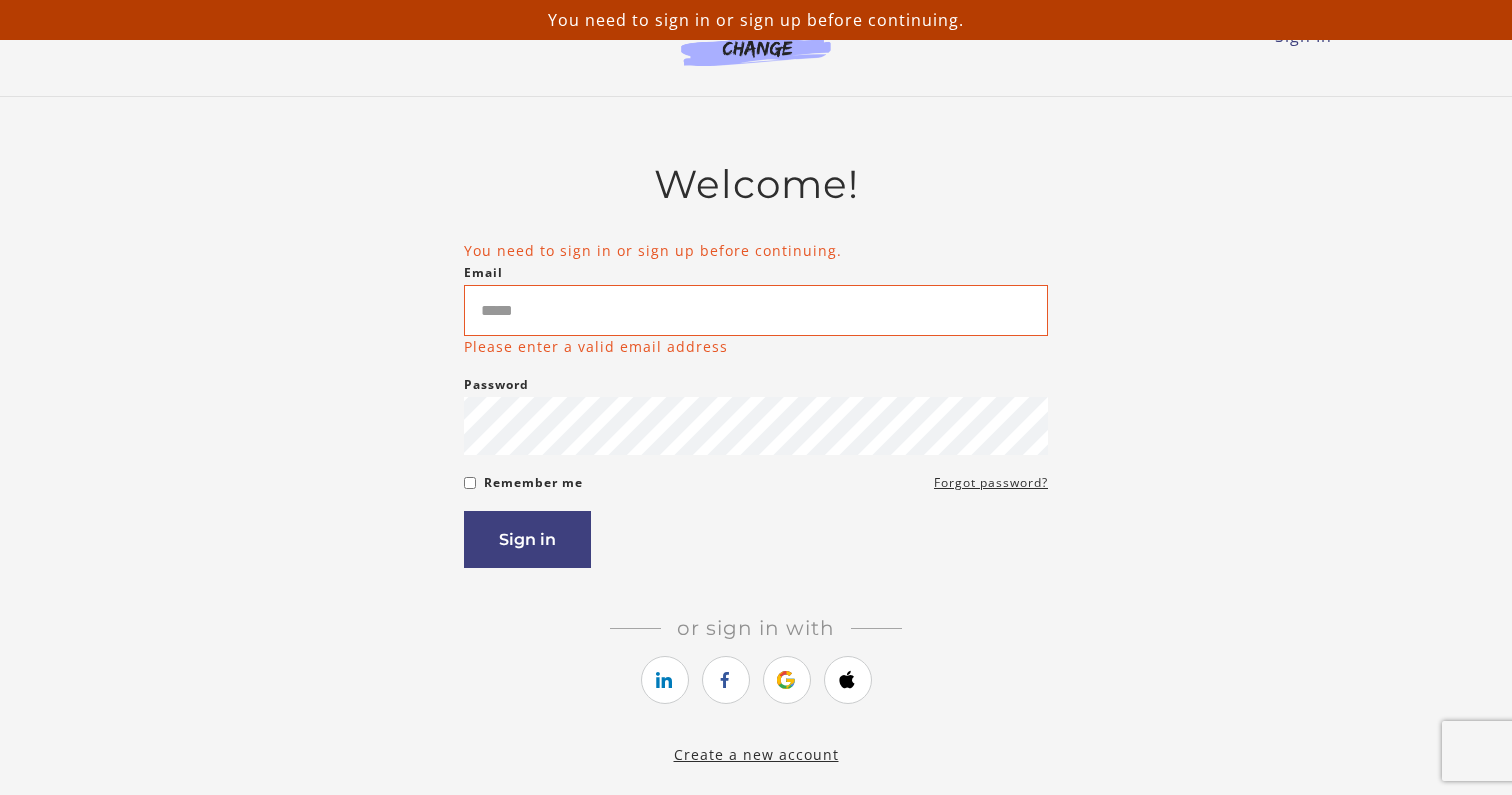 scroll, scrollTop: 0, scrollLeft: 0, axis: both 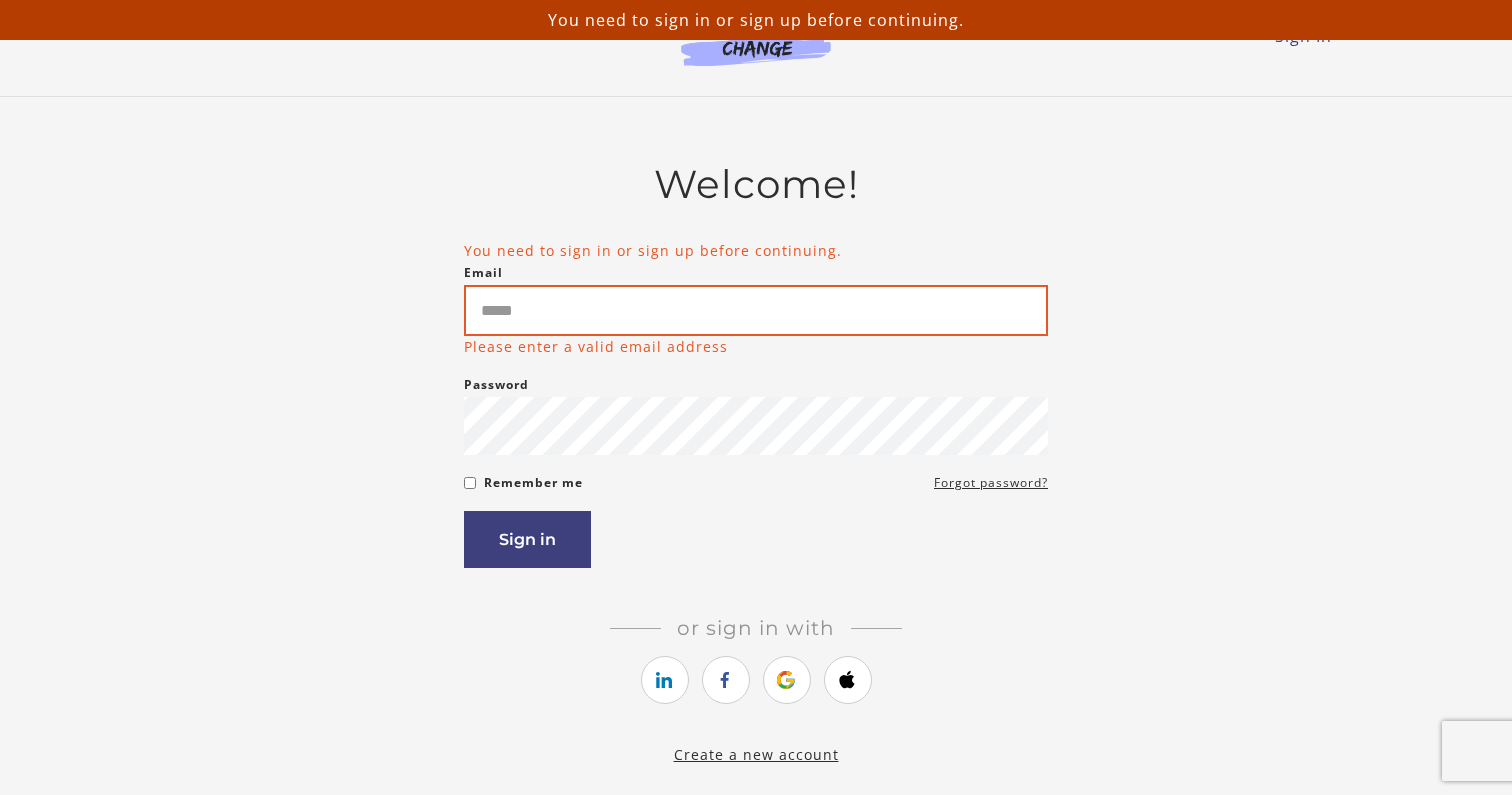 click on "Email" at bounding box center (756, 310) 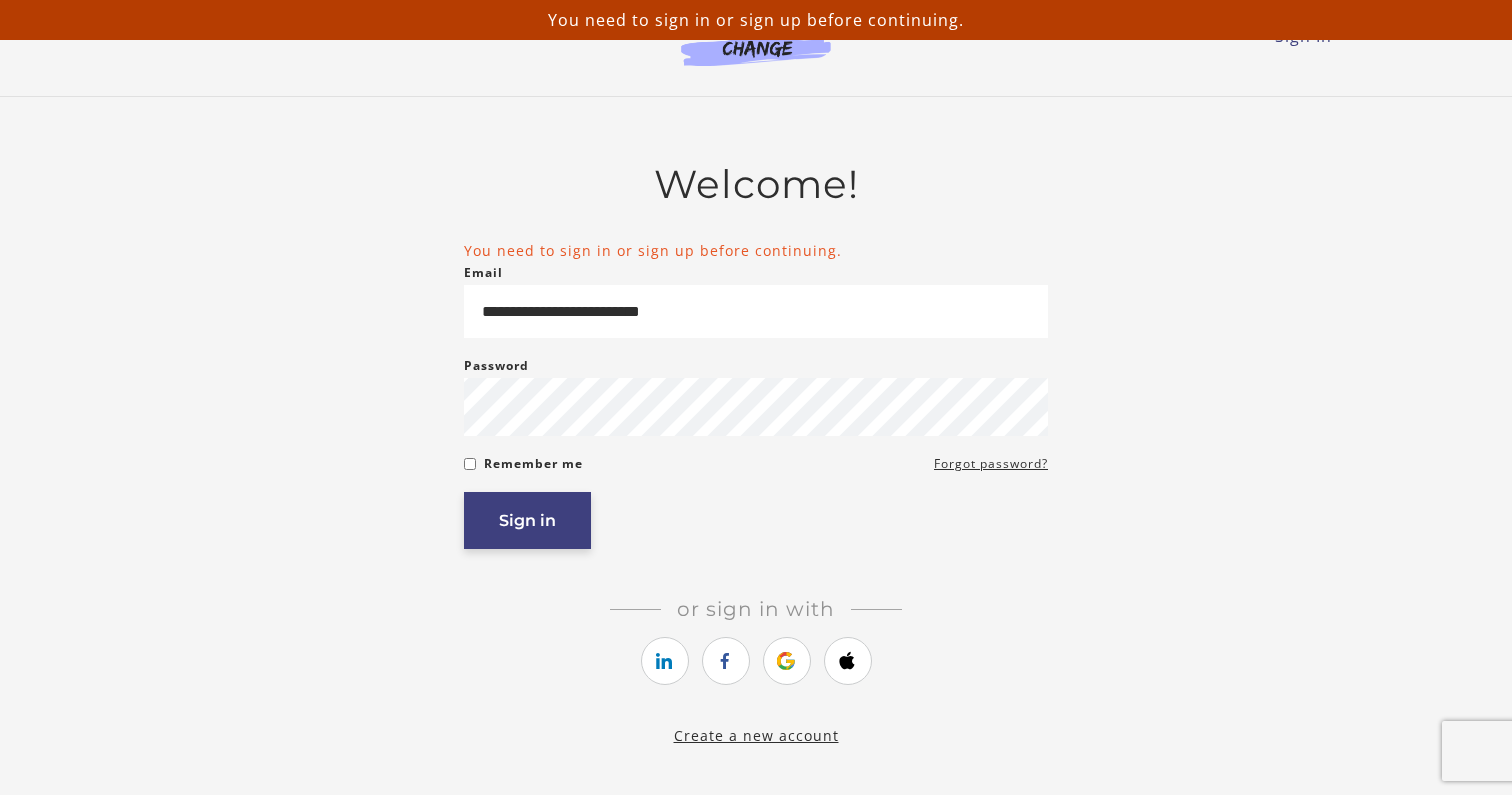 click on "Sign in" at bounding box center (527, 520) 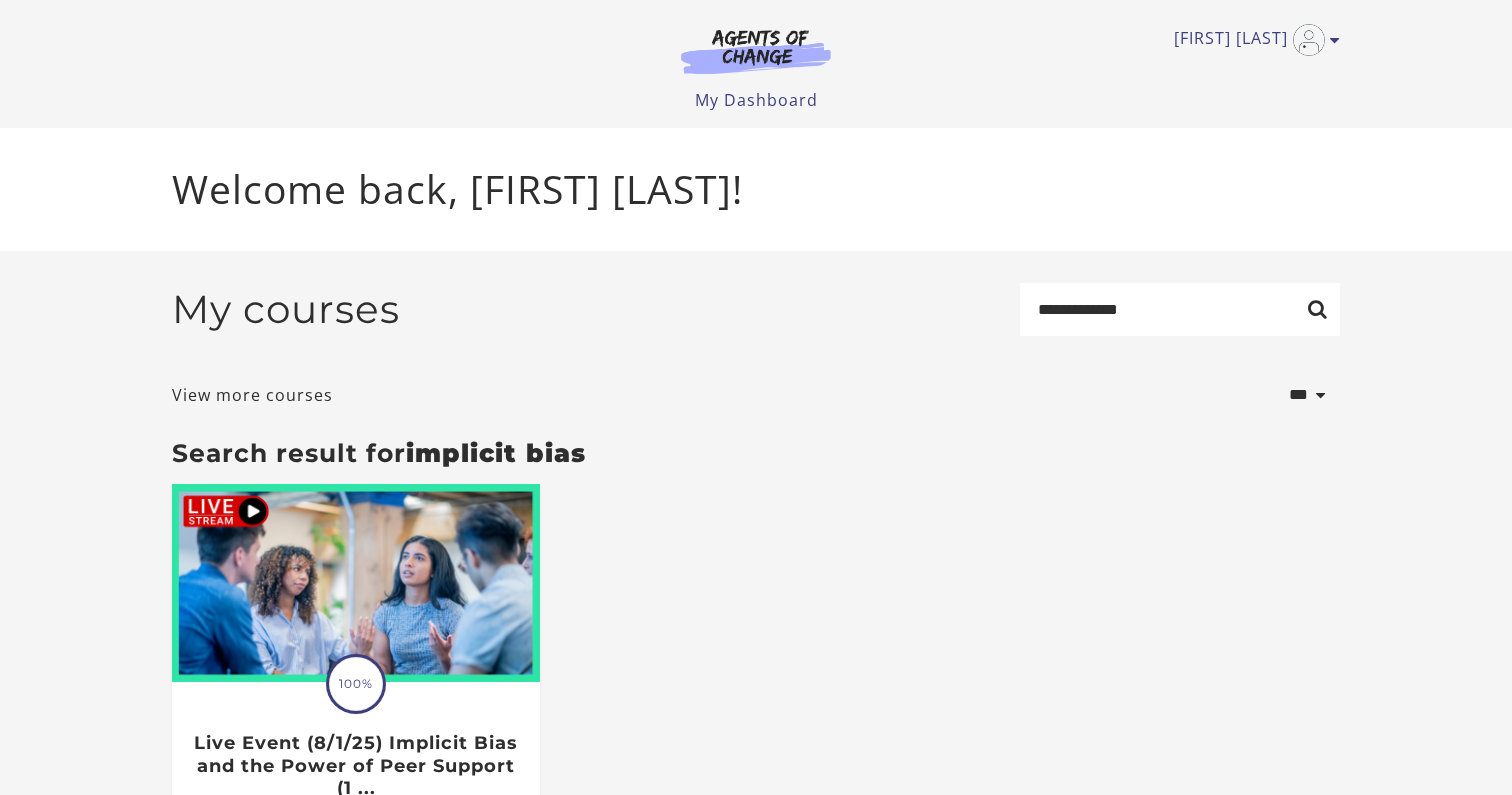 scroll, scrollTop: 0, scrollLeft: 0, axis: both 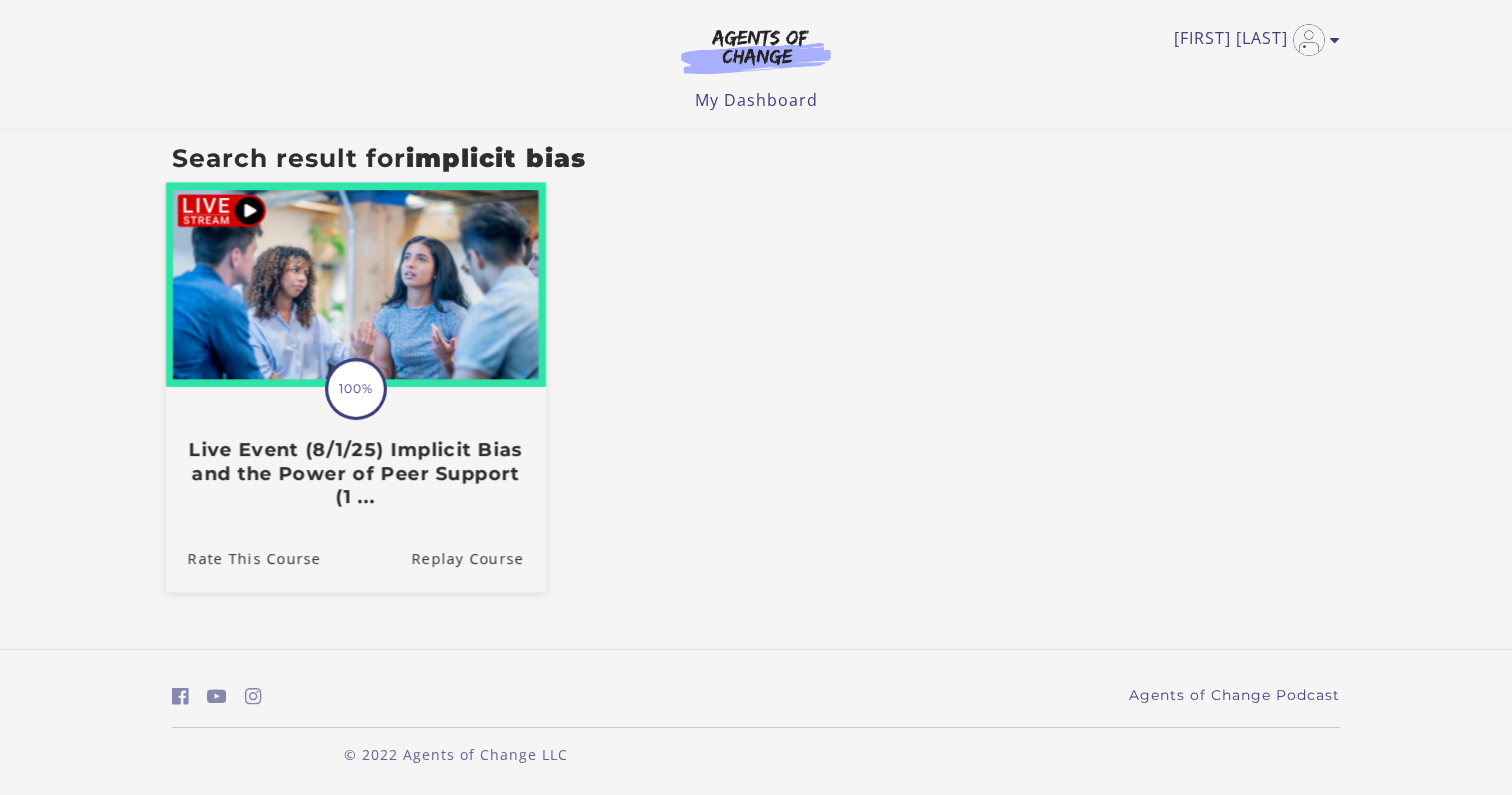 click on "100%" at bounding box center (356, 389) 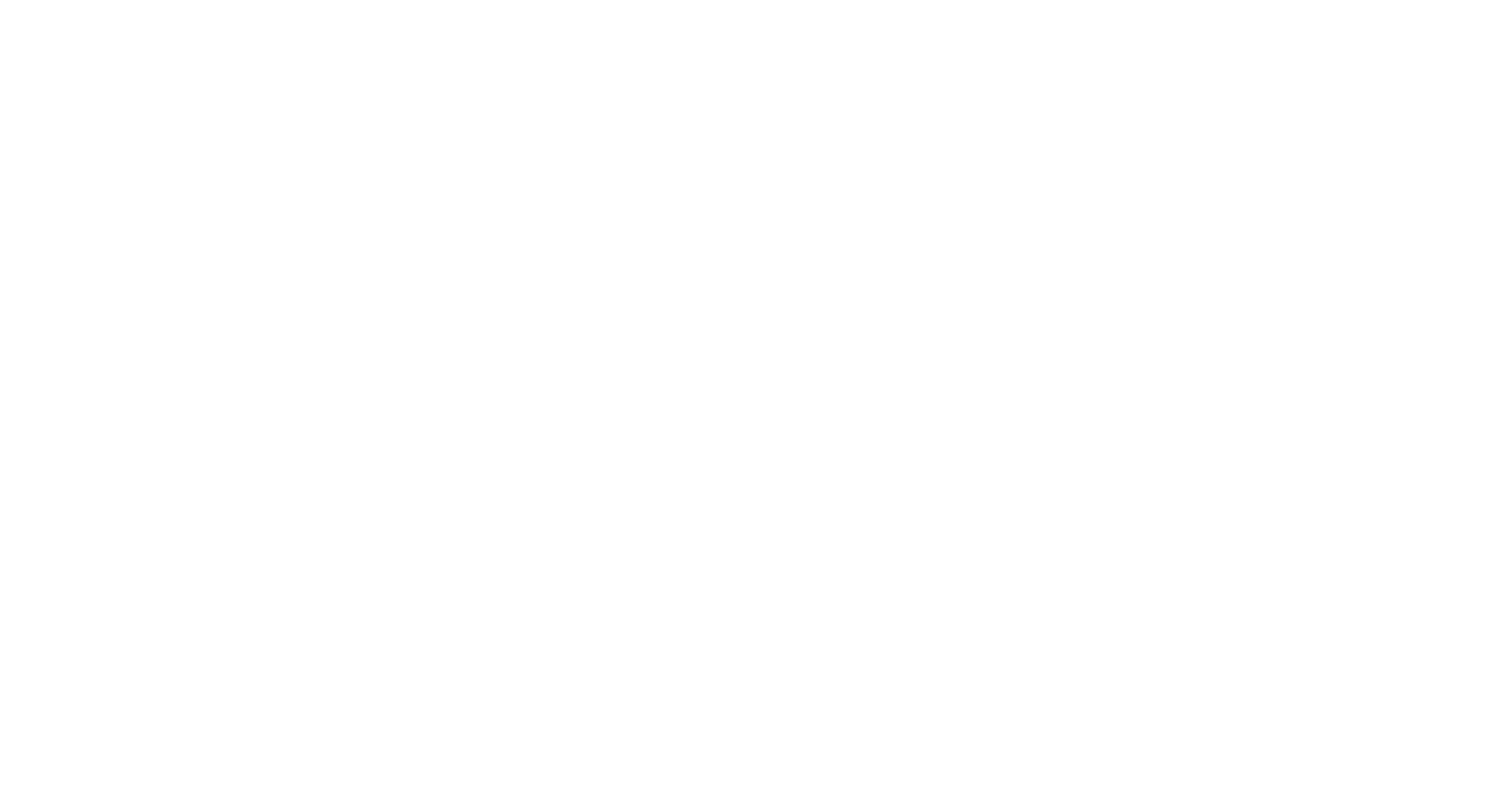 scroll, scrollTop: 0, scrollLeft: 0, axis: both 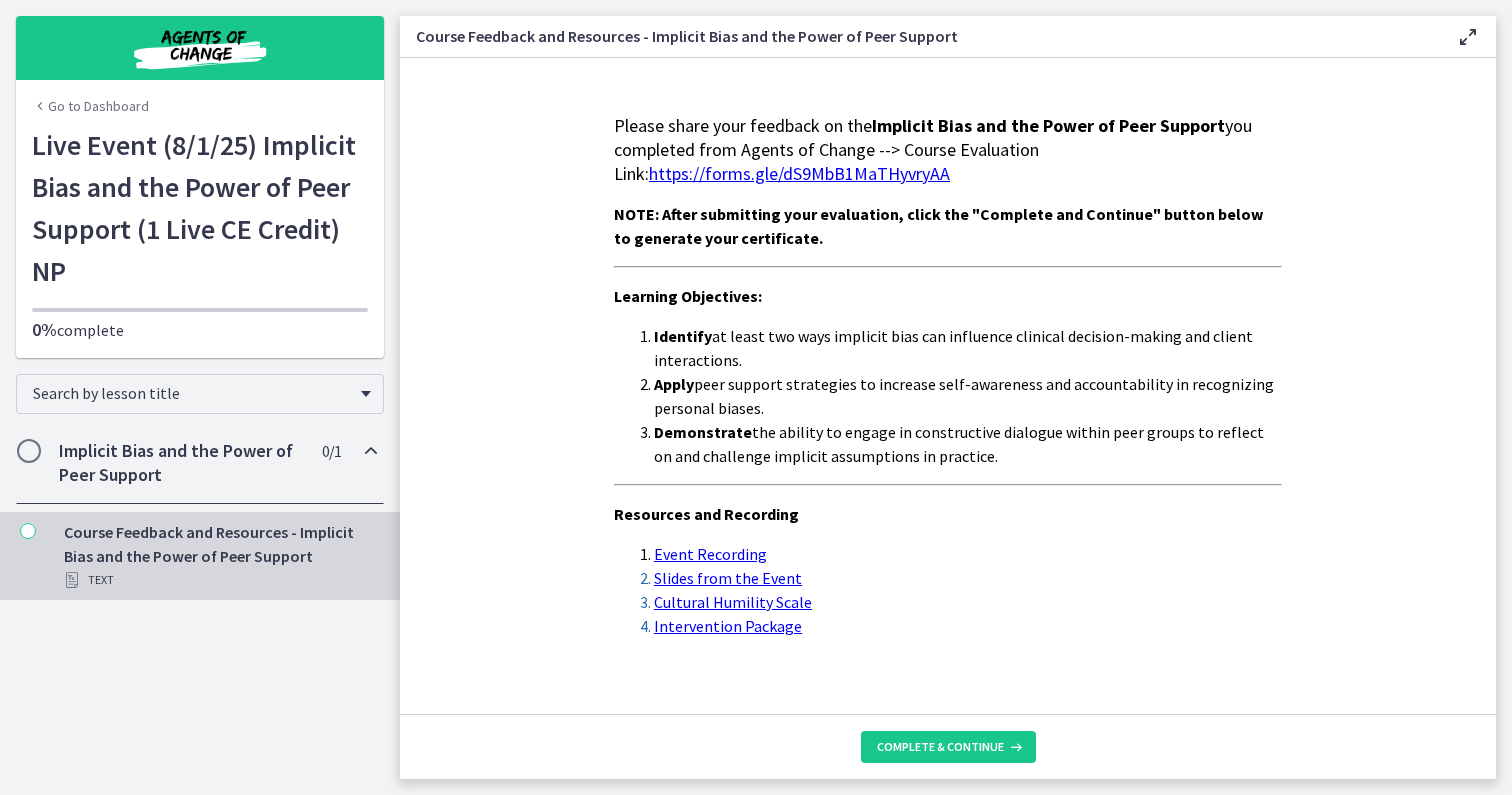 click on "Implicit Bias and the Power of Peer Support" at bounding box center [181, 463] 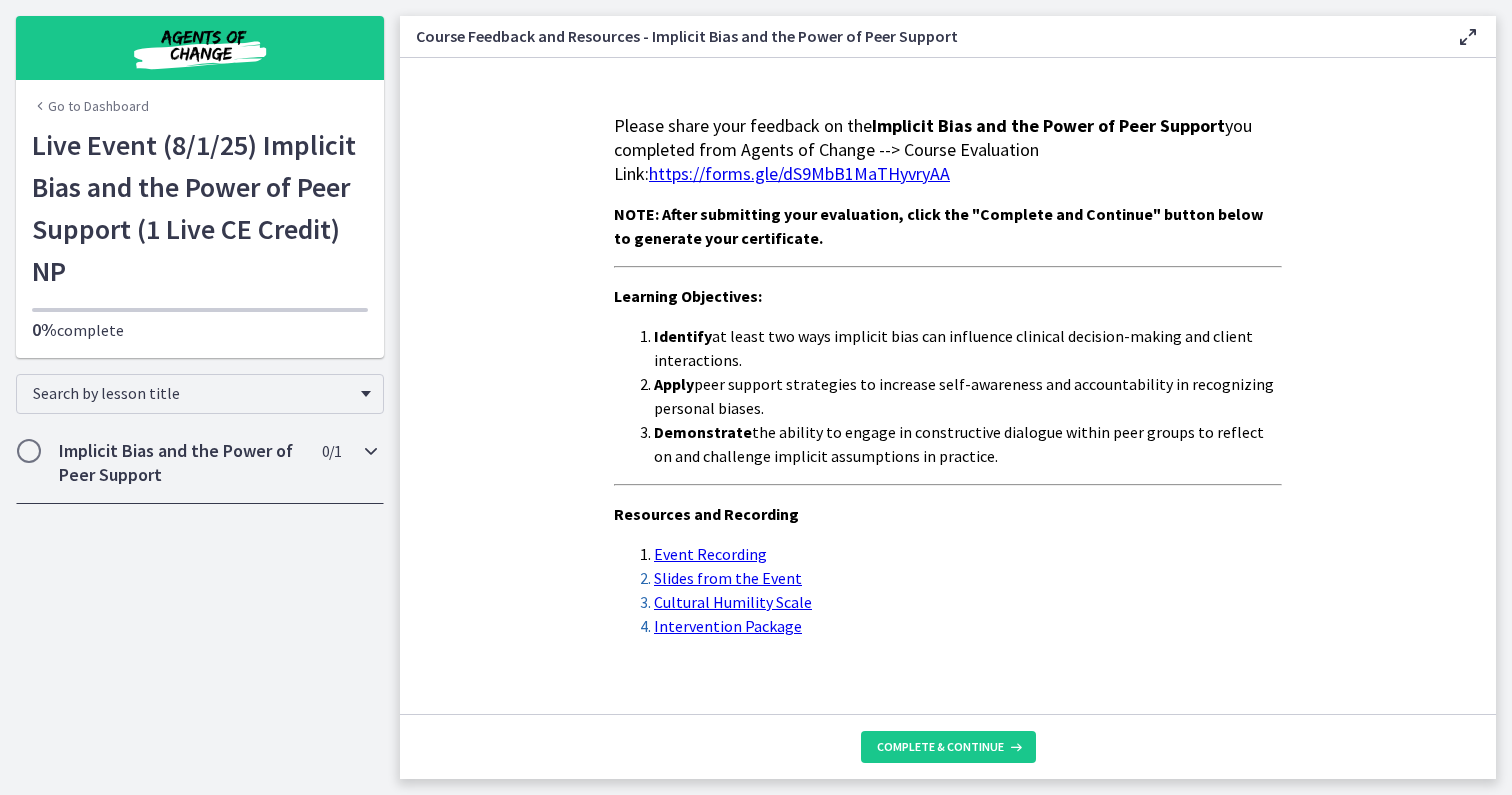 click on "Implicit Bias and the Power of Peer Support" at bounding box center [181, 463] 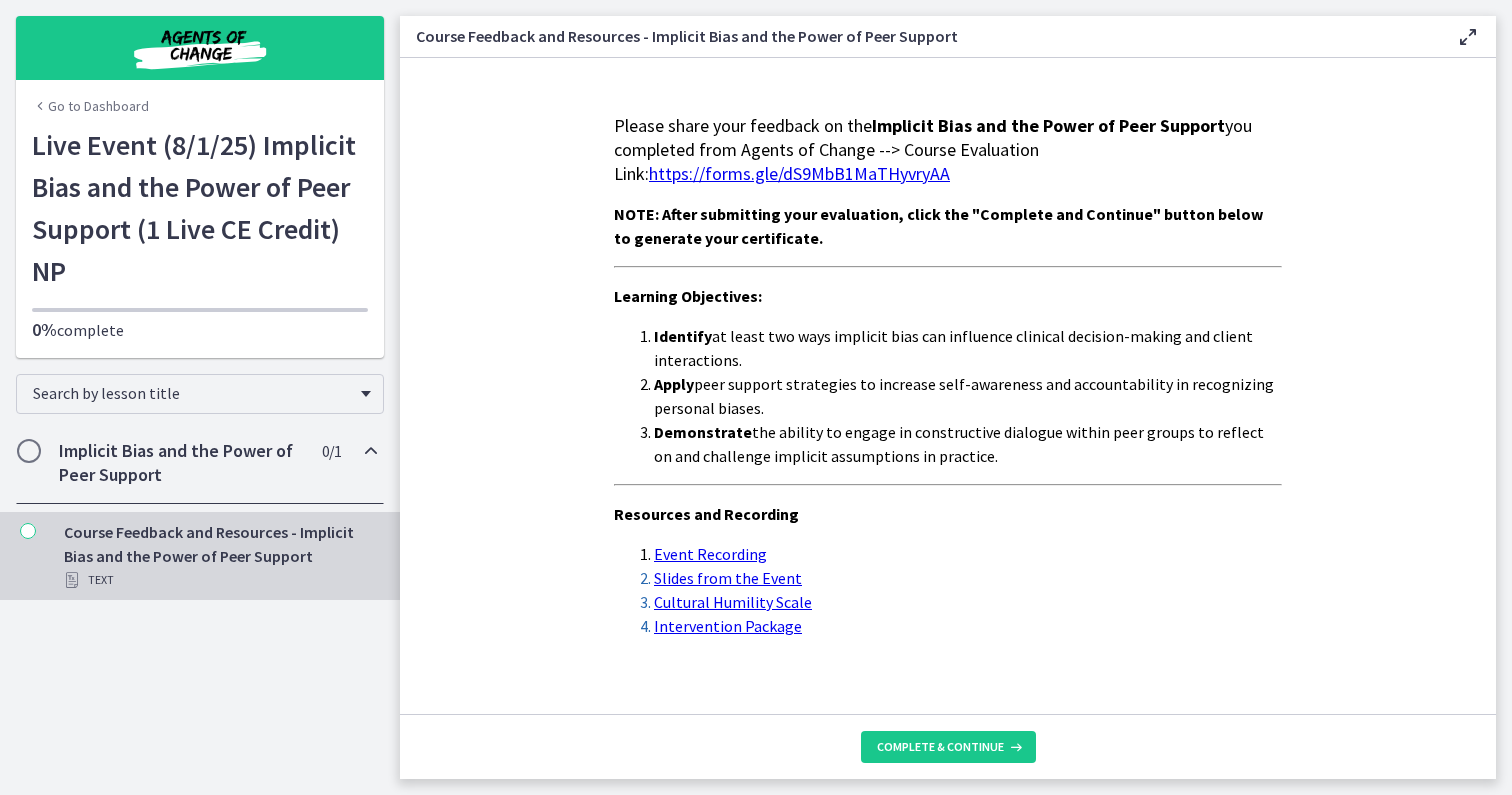 click on "Course Feedback and Resources - Implicit Bias and the Power of Peer Support
Text" at bounding box center (220, 556) 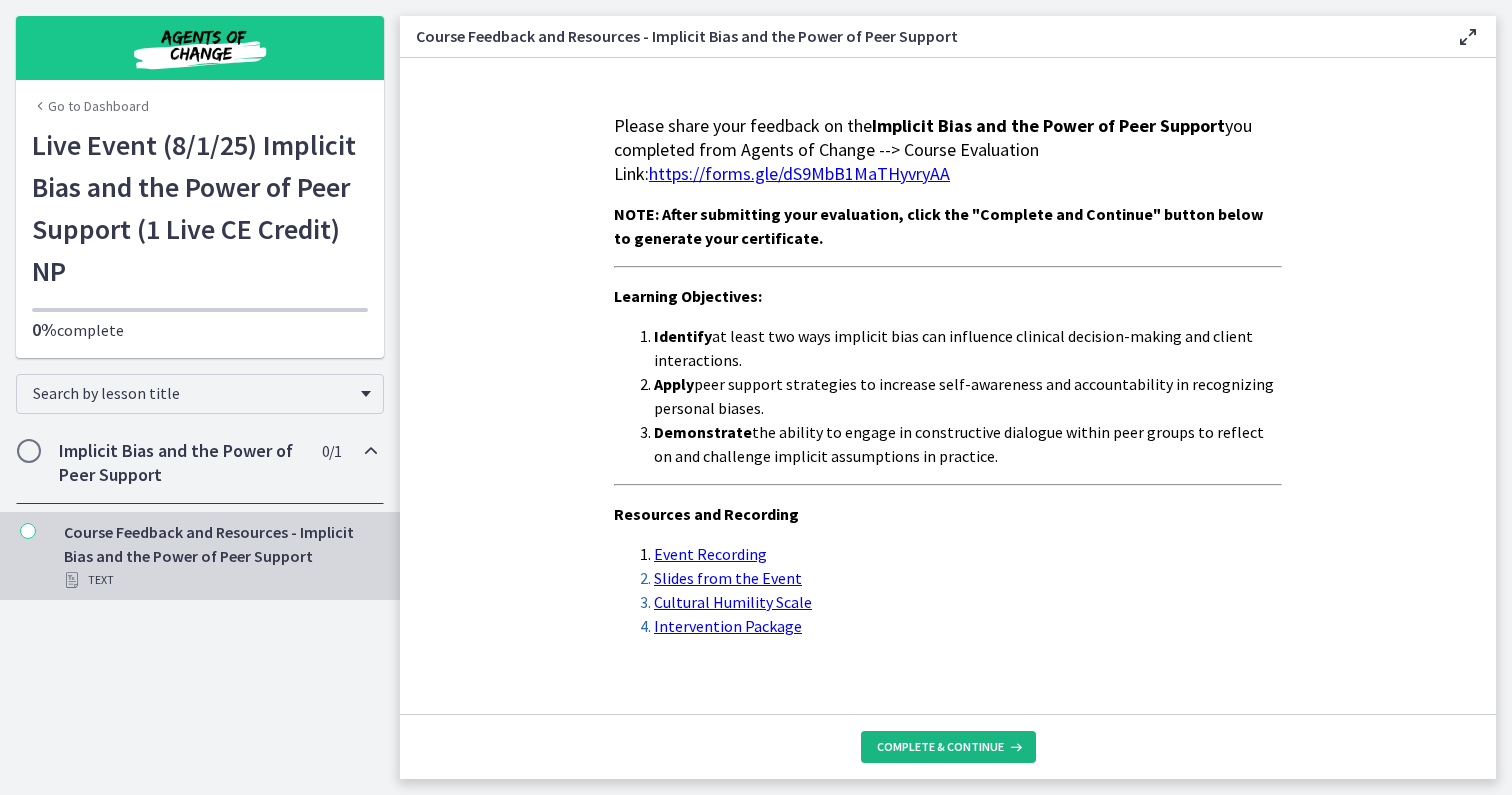 click on "Complete & continue" at bounding box center [948, 747] 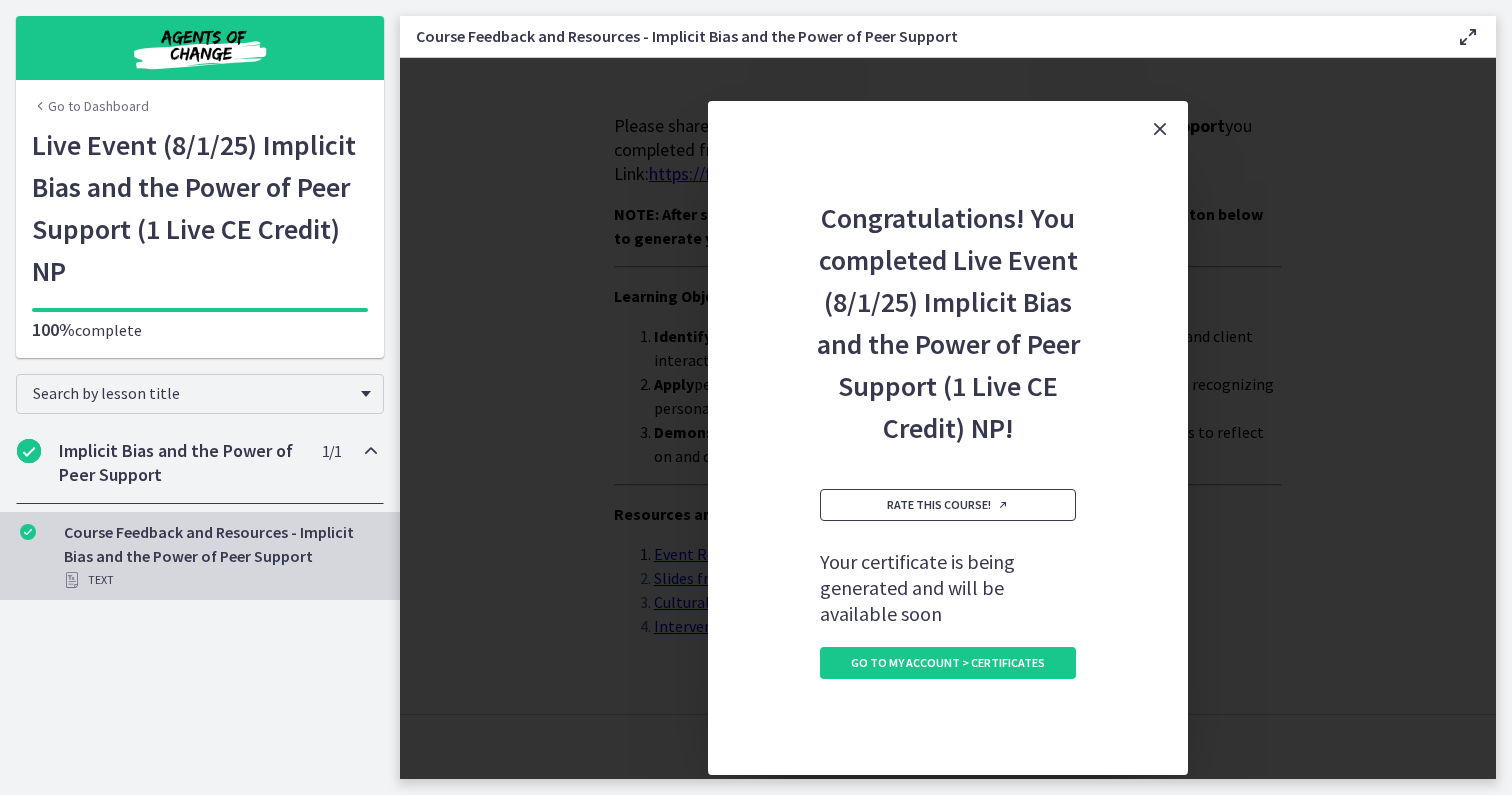 click on "Rate this course!" at bounding box center (948, 505) 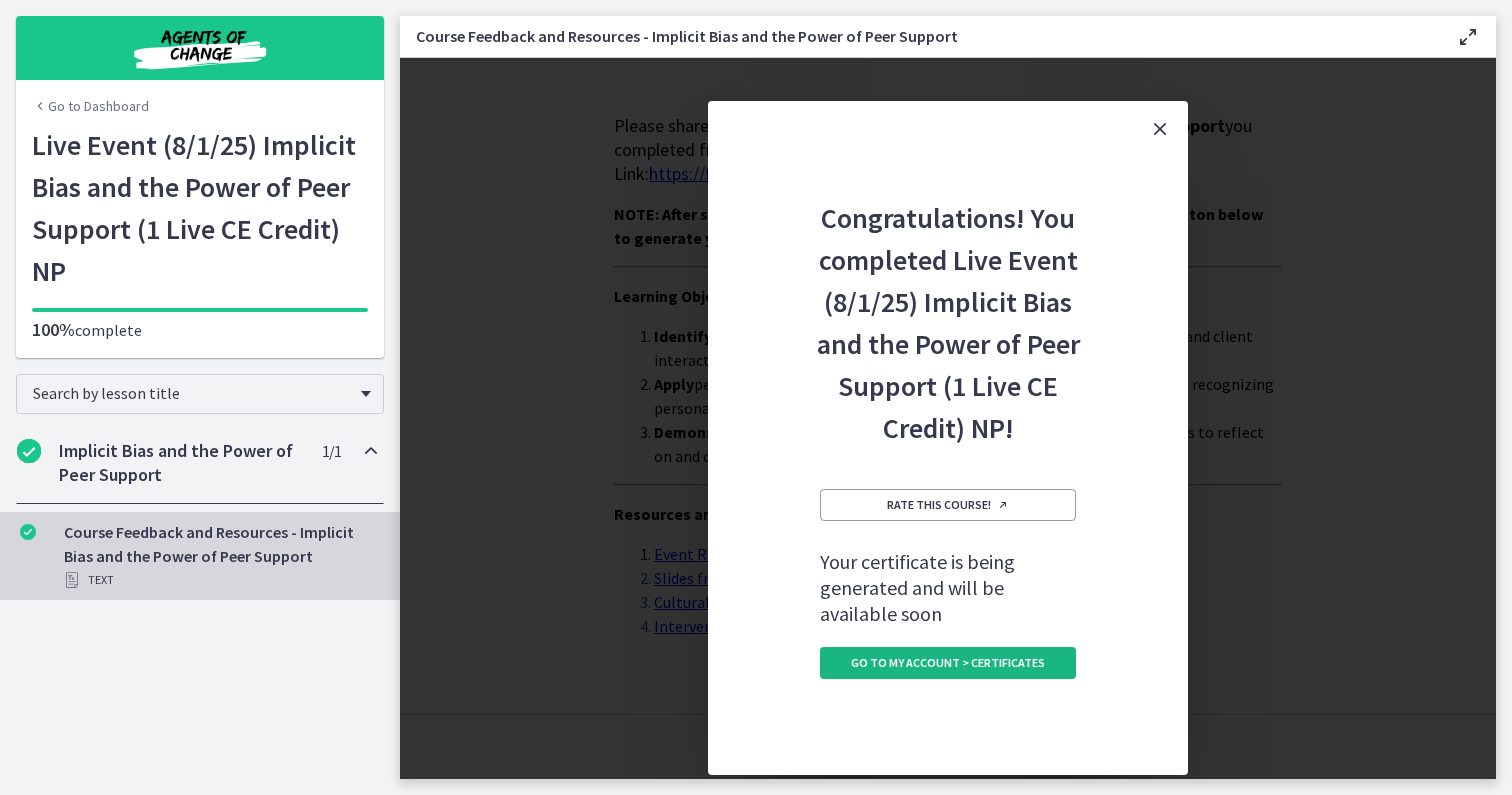 click on "Go to My Account > Certificates" at bounding box center (948, 663) 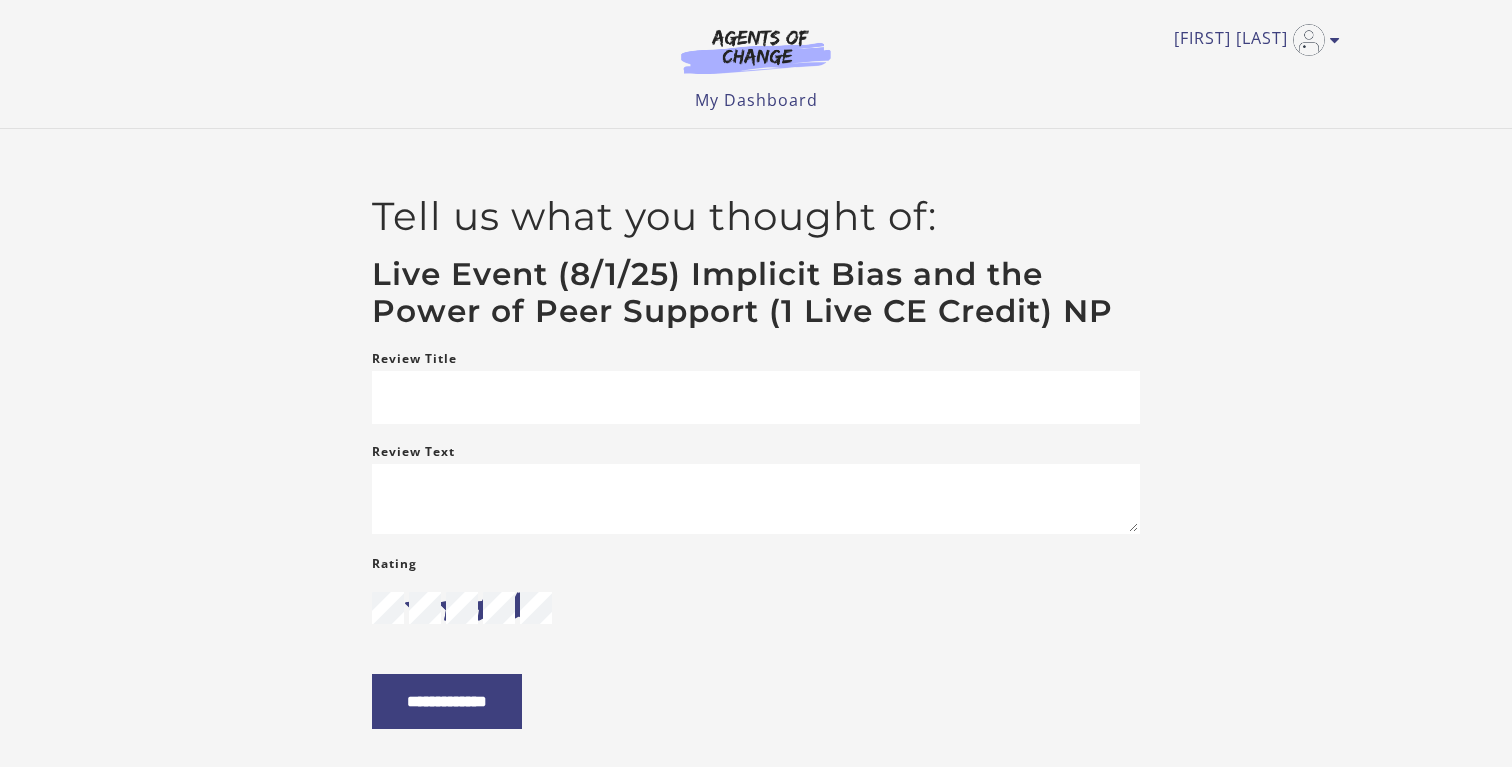 scroll, scrollTop: 0, scrollLeft: 0, axis: both 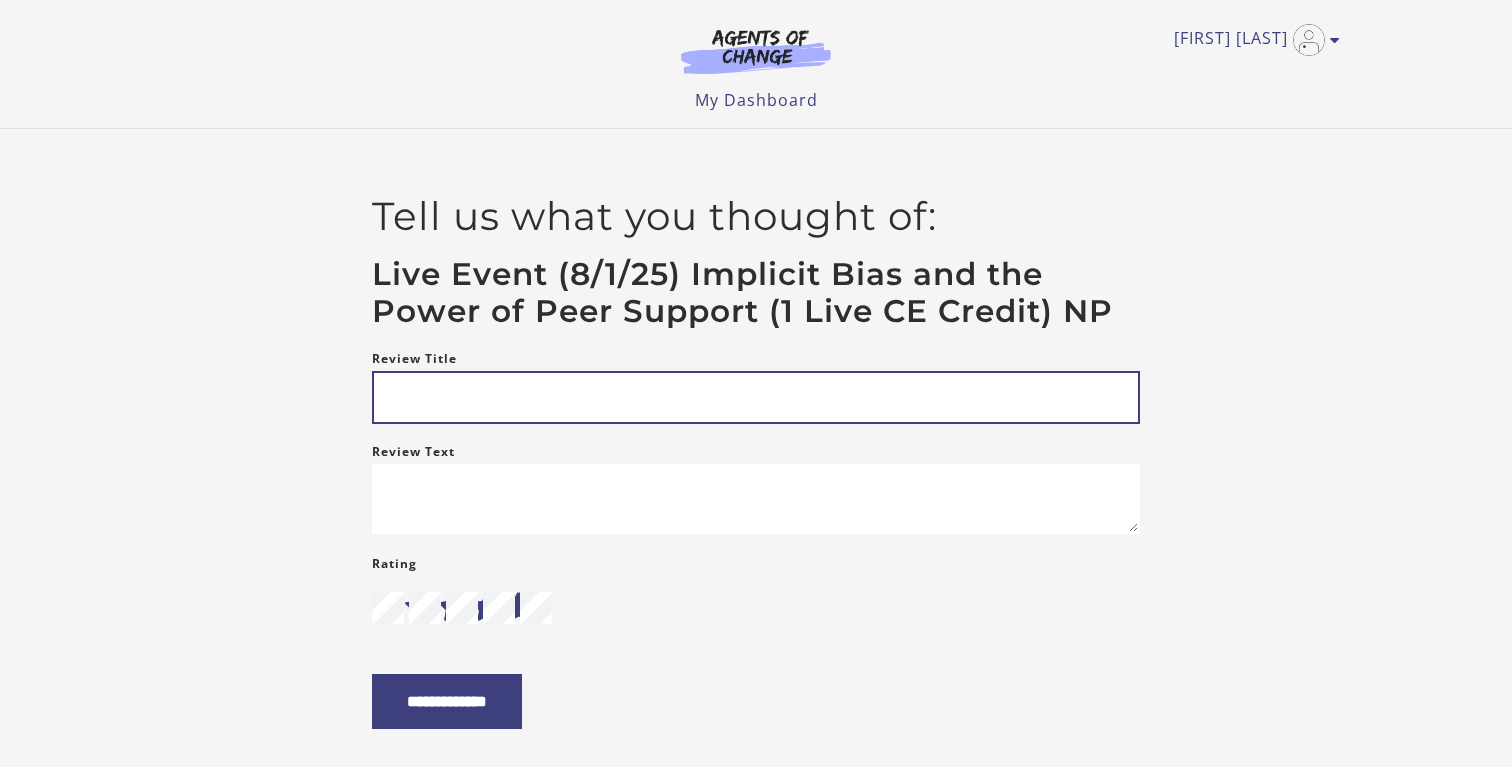 click on "Review Title" at bounding box center (756, 397) 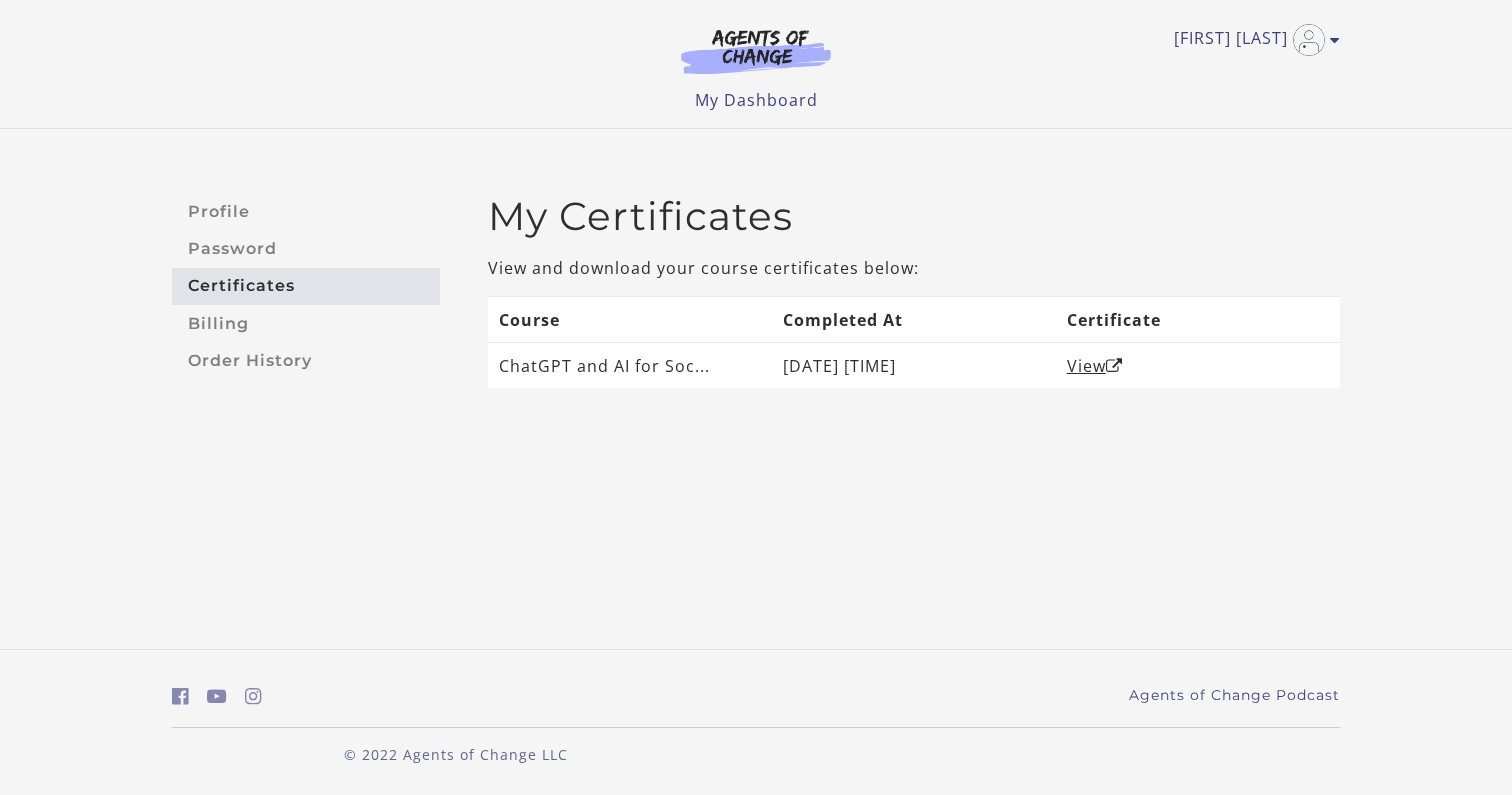 scroll, scrollTop: 0, scrollLeft: 0, axis: both 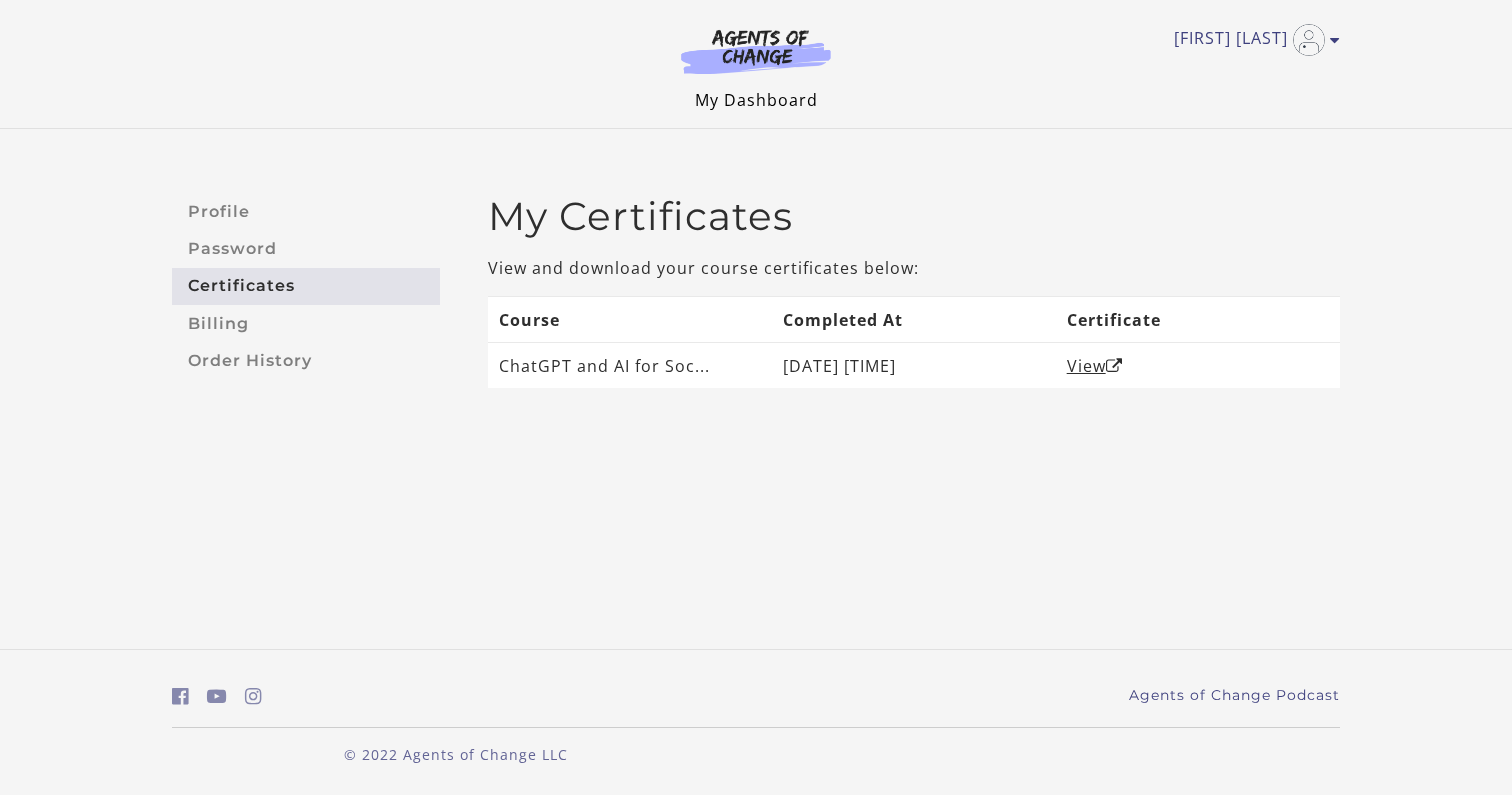 click on "My Dashboard" at bounding box center [756, 100] 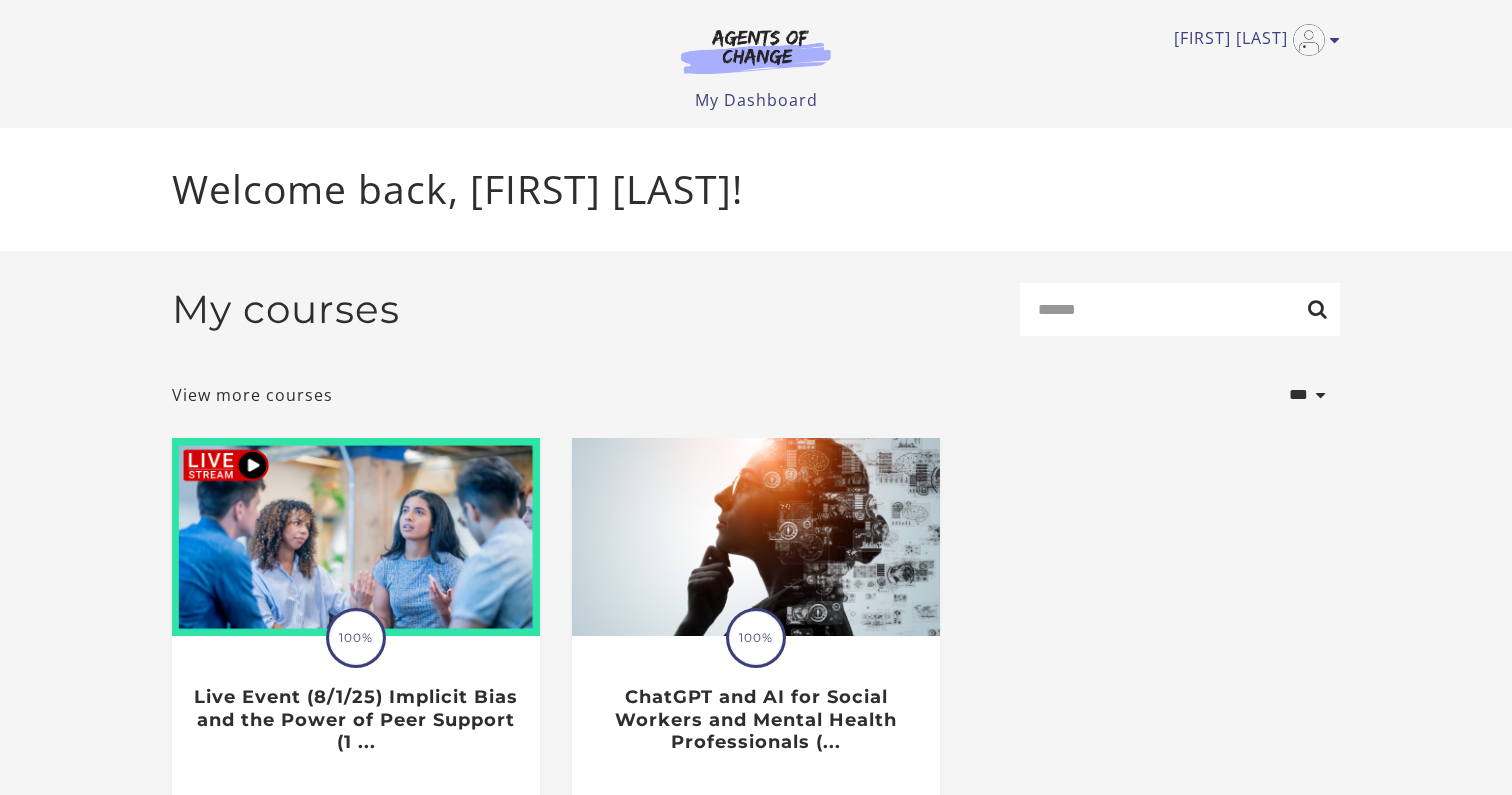 scroll, scrollTop: 0, scrollLeft: 0, axis: both 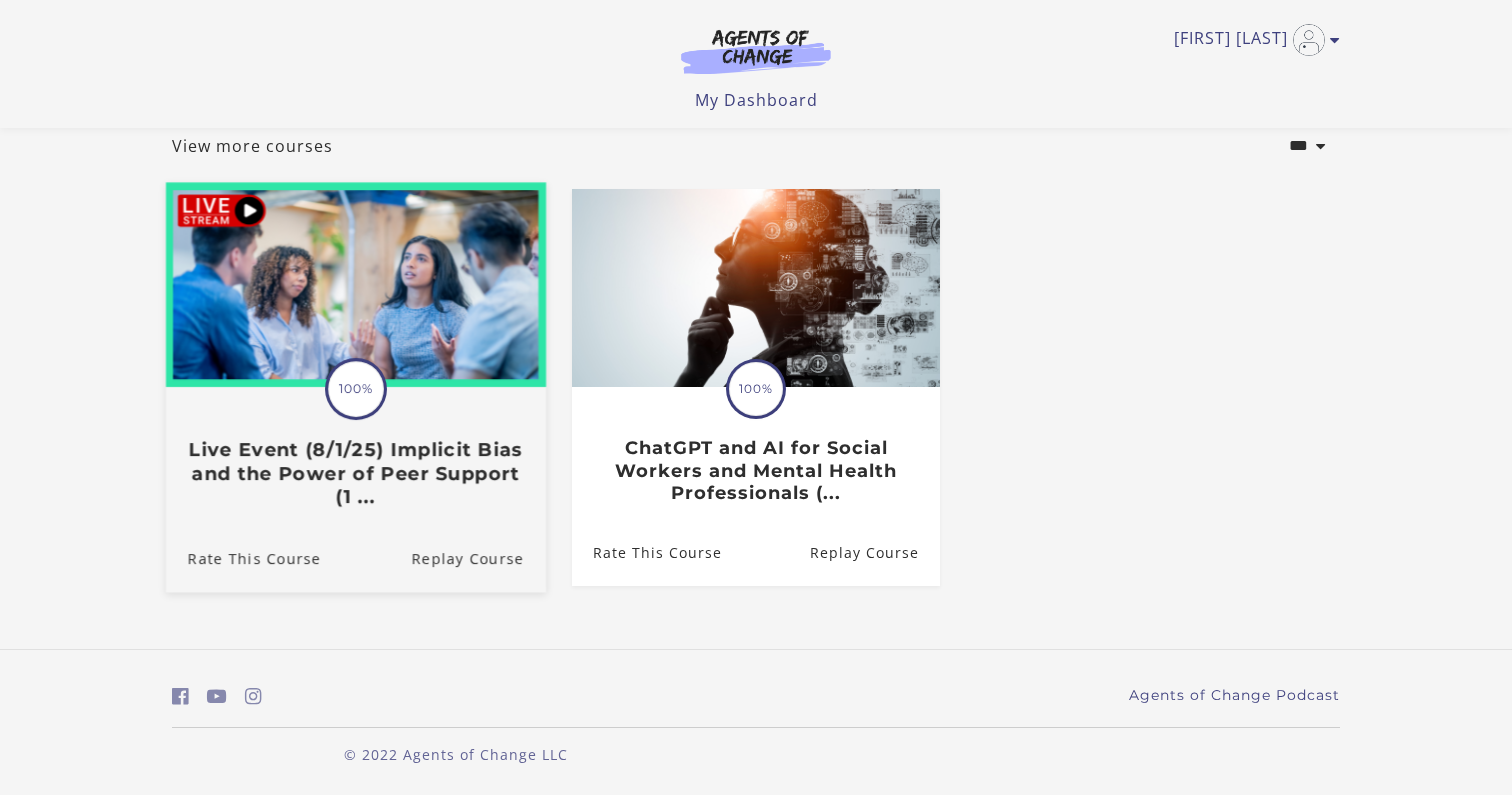 click at bounding box center (356, 284) 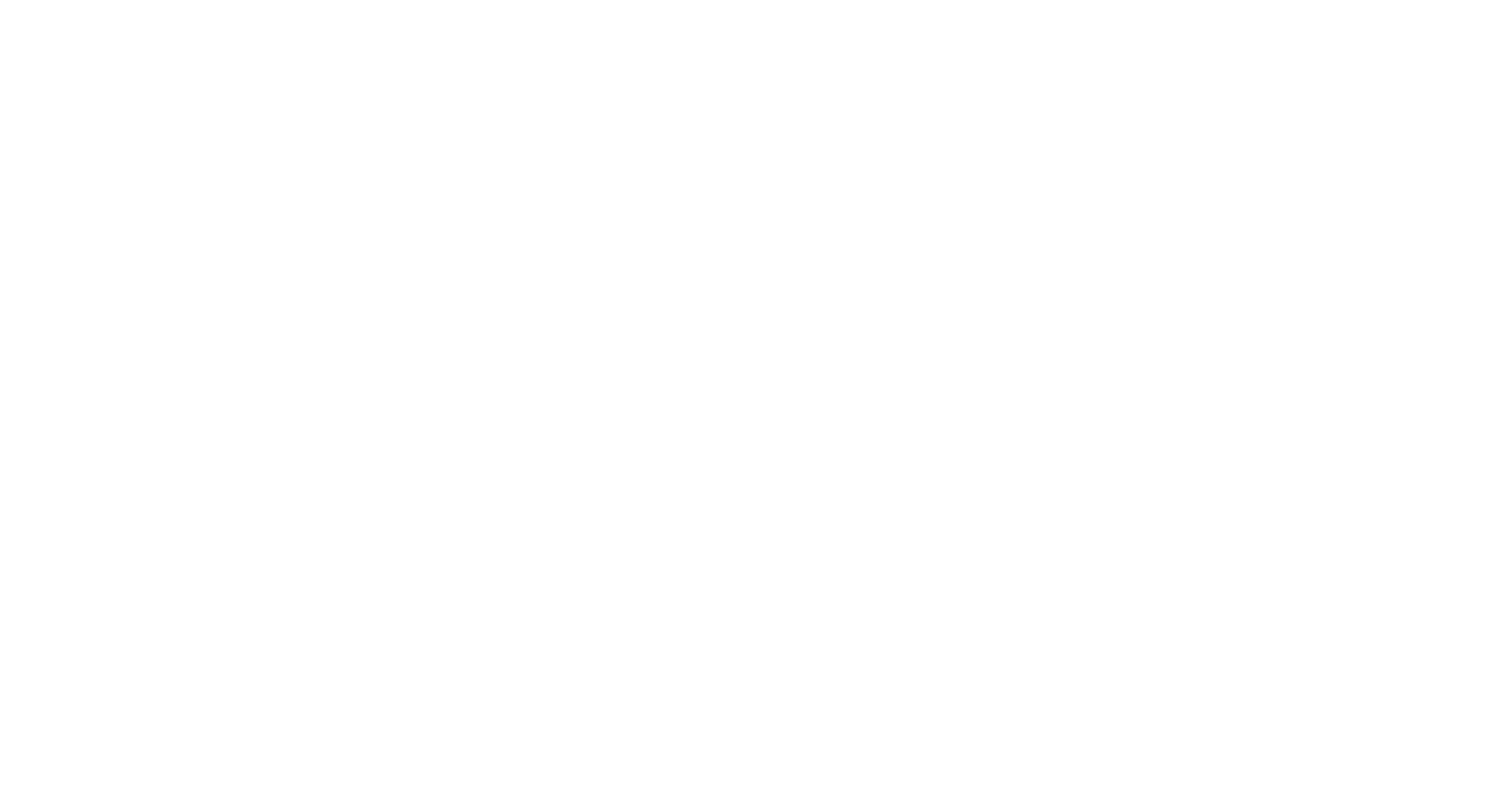 scroll, scrollTop: 0, scrollLeft: 0, axis: both 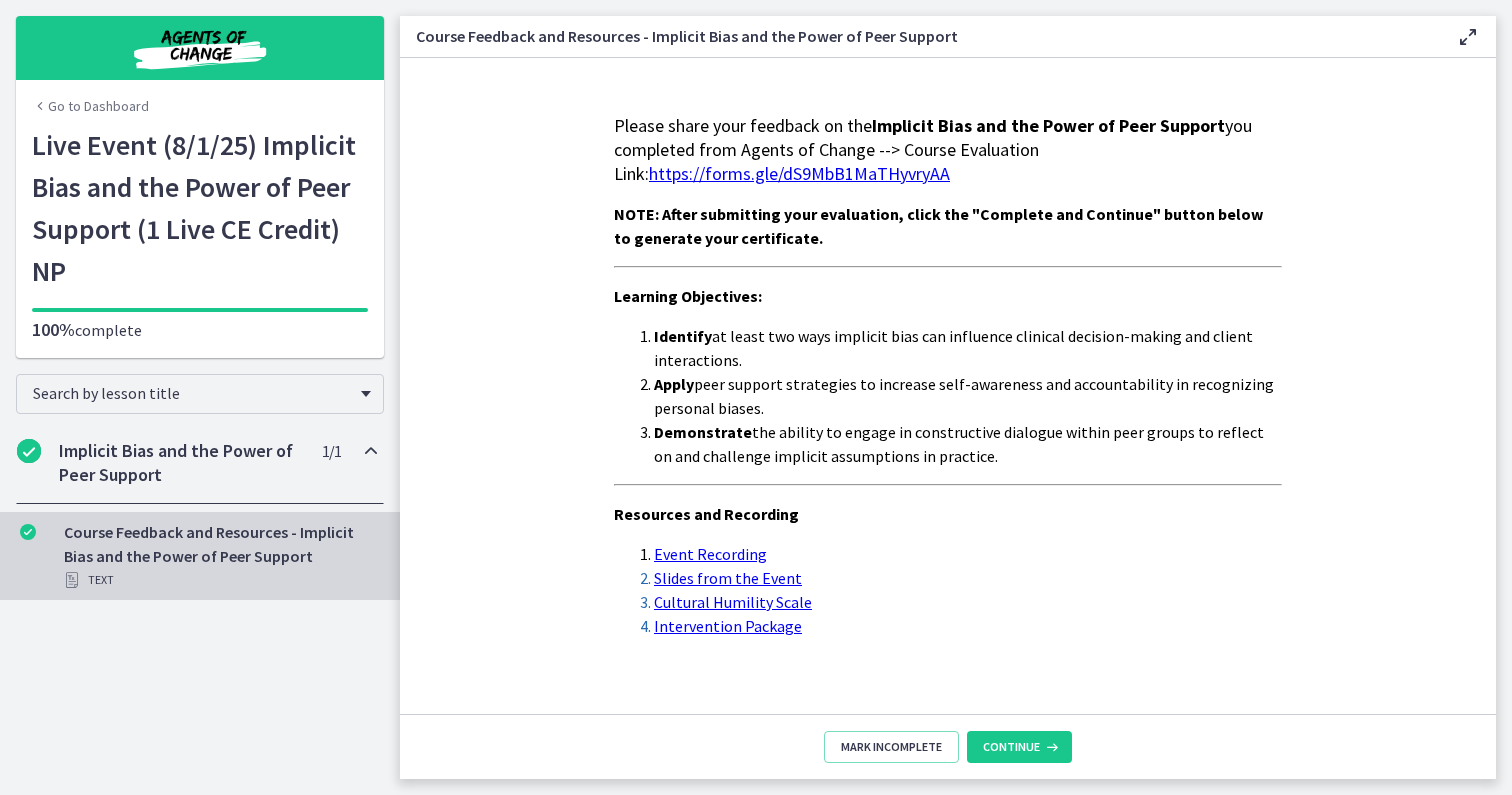 click on "https://forms.gle/dS9MbB1MaTHyvryAA" at bounding box center (799, 173) 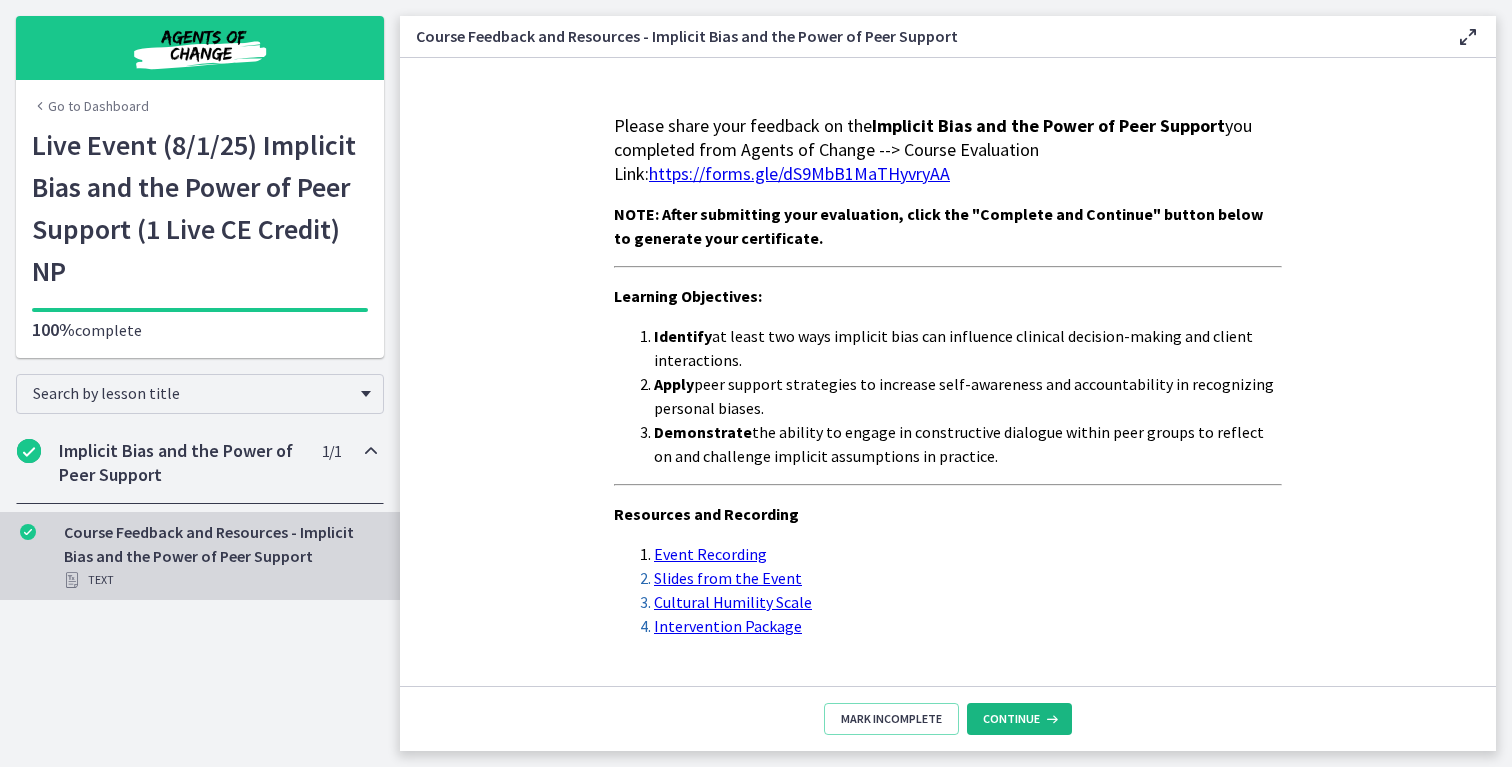 click on "Continue" at bounding box center (1011, 719) 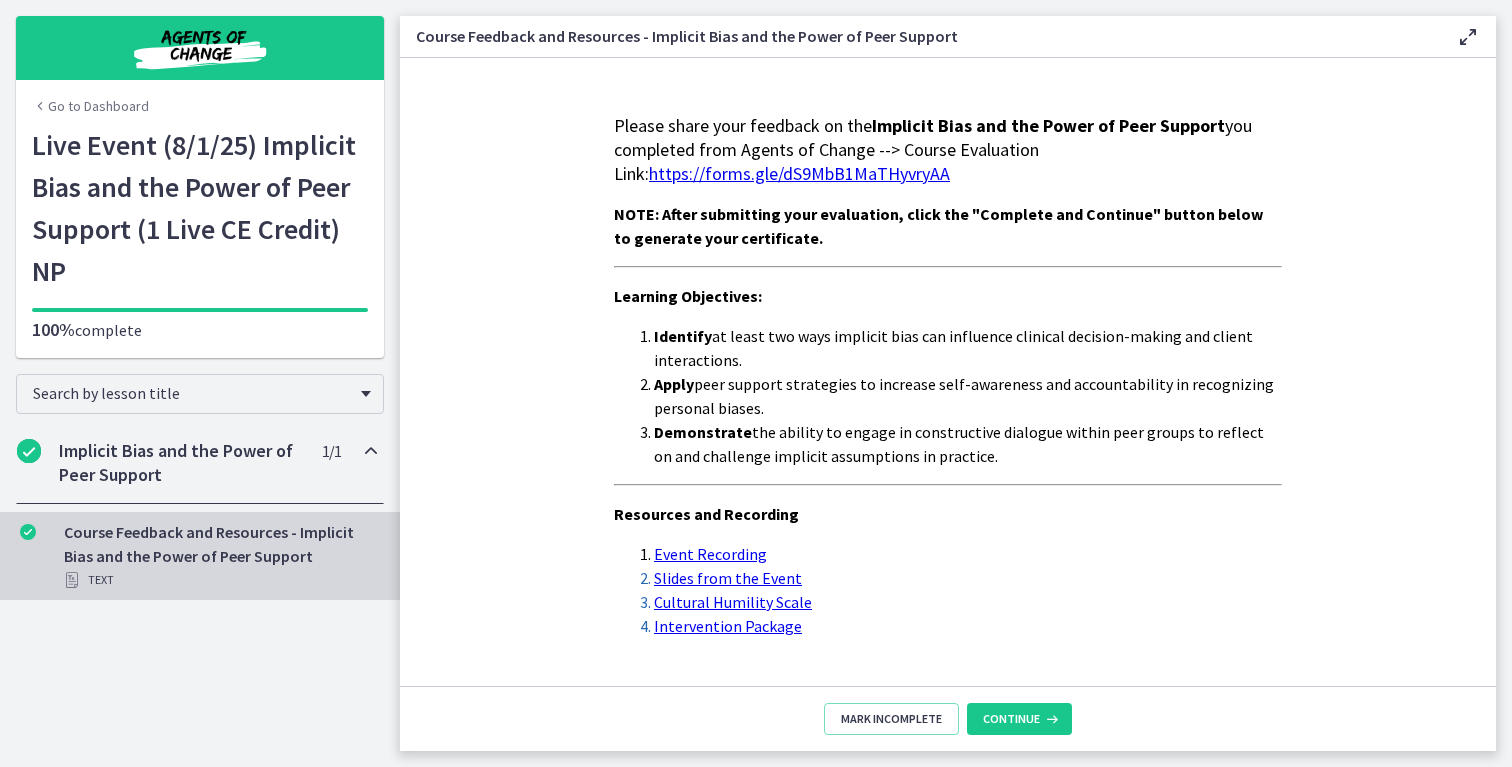 click on "Course Feedback and Resources - Implicit Bias and the Power of Peer Support
Text" at bounding box center (220, 556) 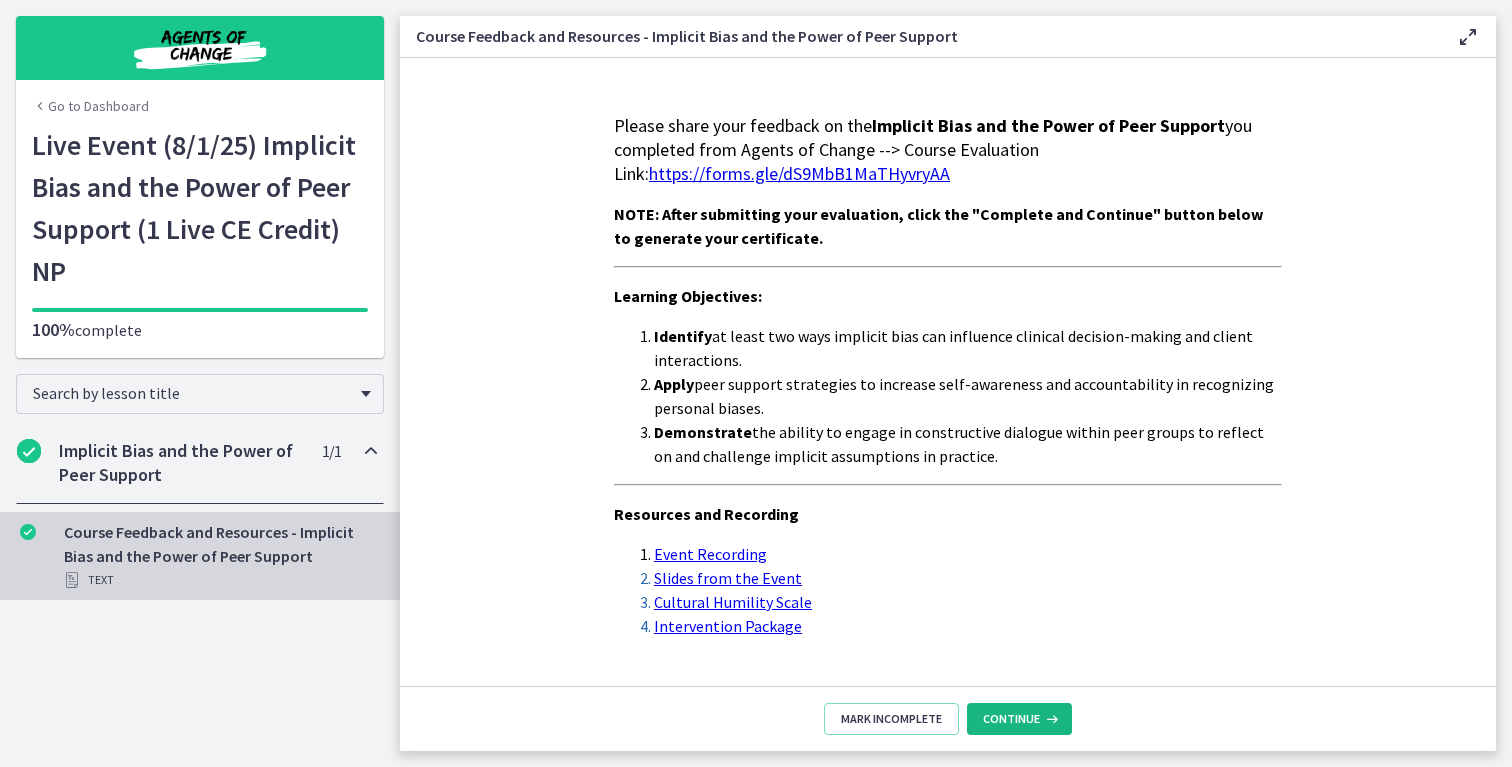 click on "Continue" at bounding box center [1011, 719] 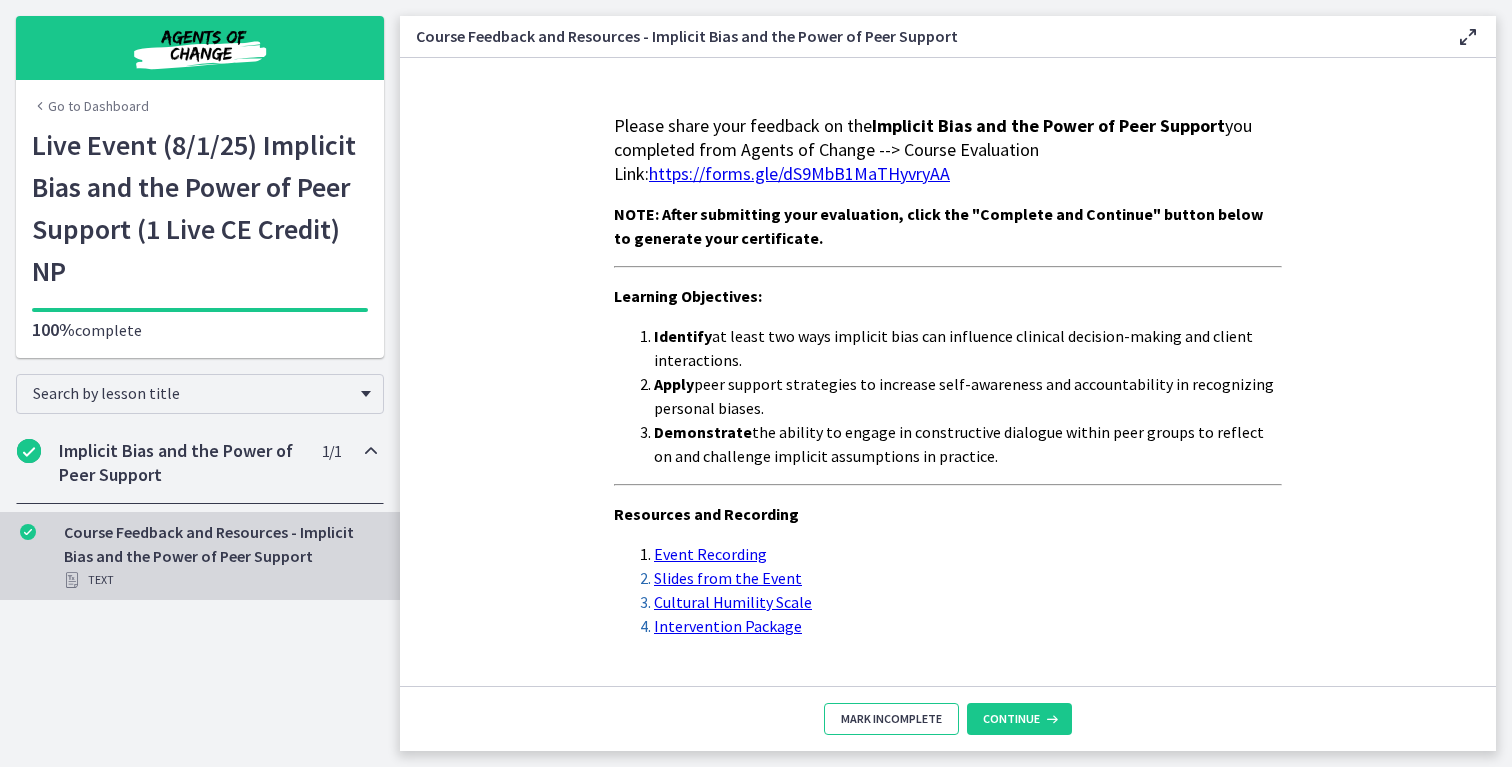 click on "Mark Incomplete" at bounding box center (891, 719) 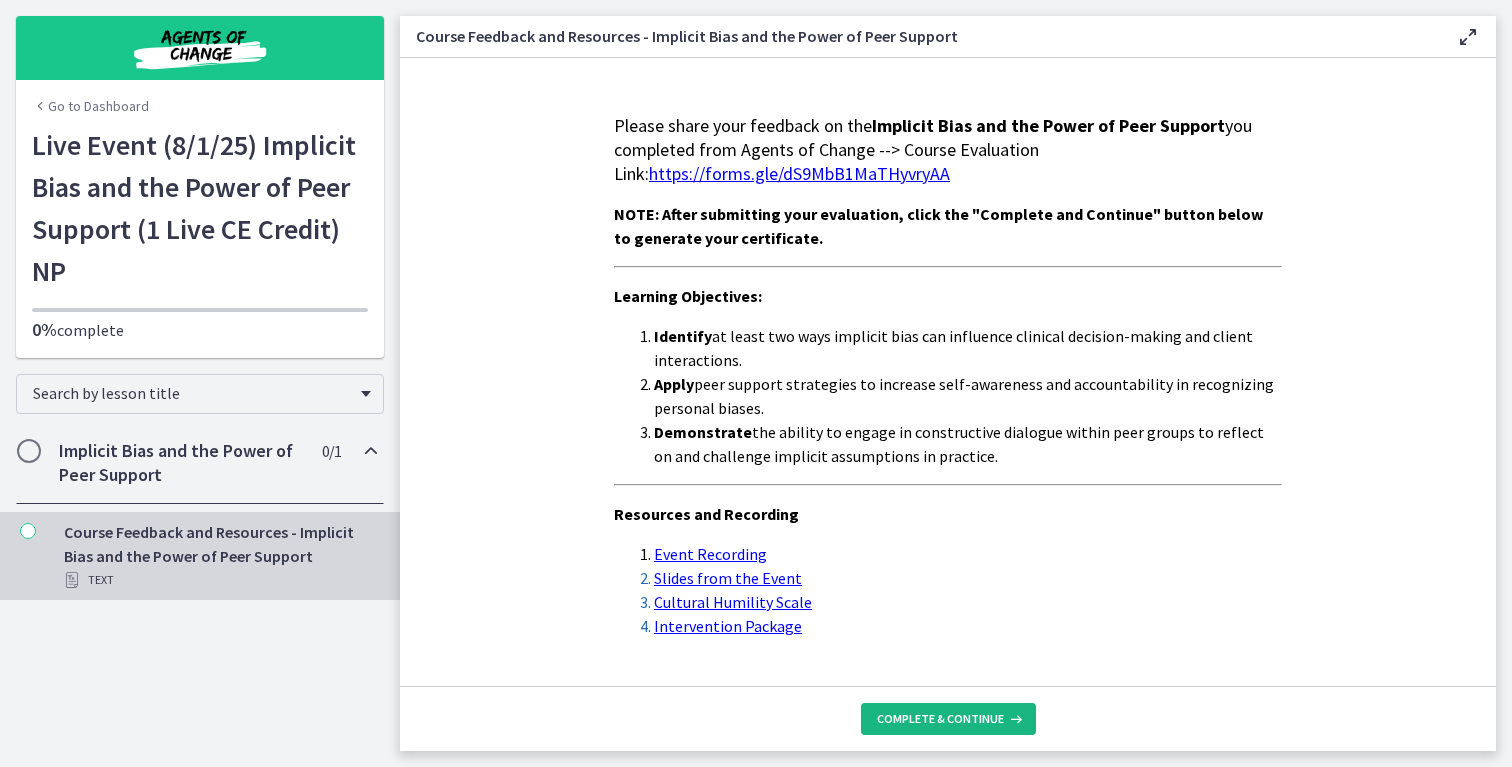 click on "Complete & continue" at bounding box center [940, 719] 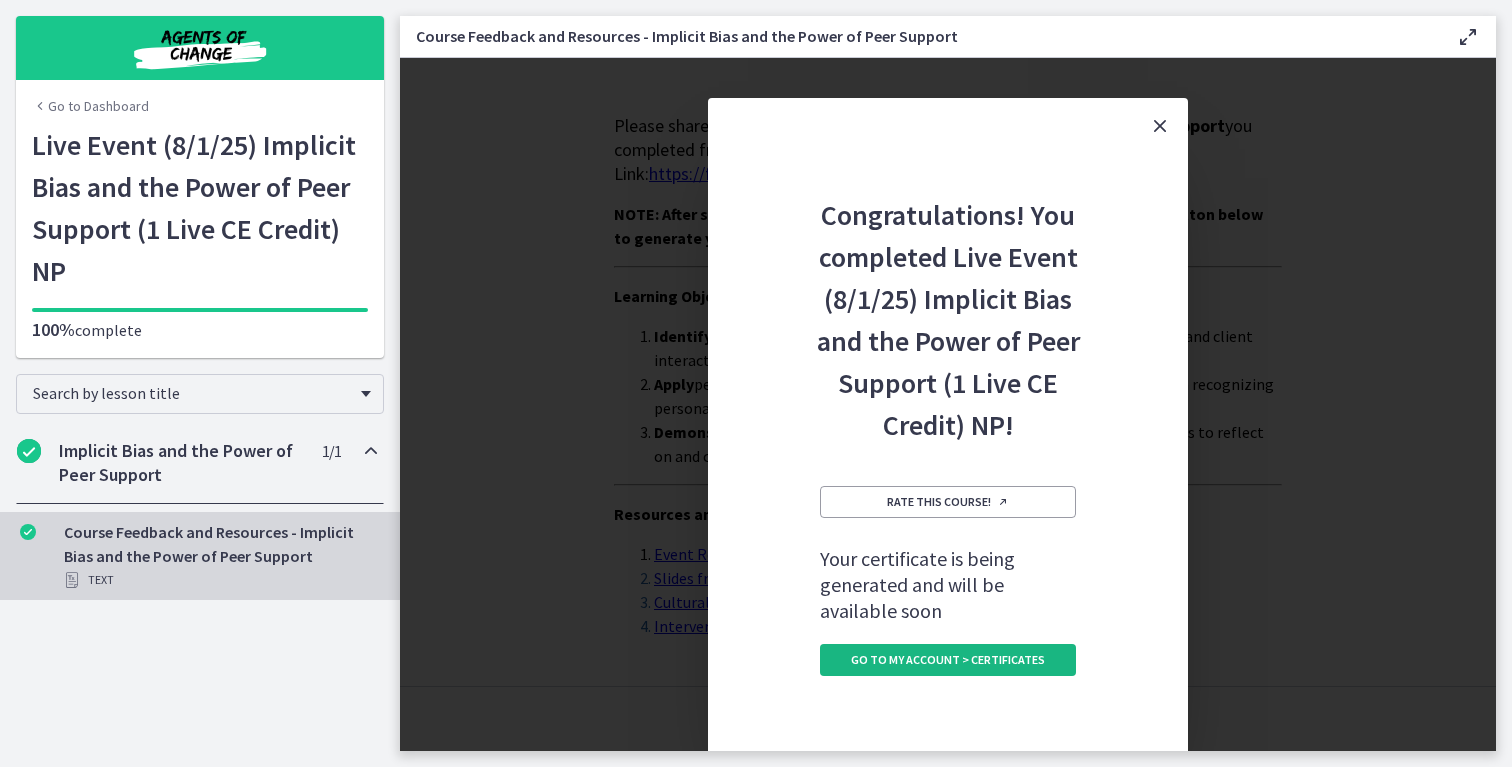click on "Go to My Account > Certificates" at bounding box center [948, 660] 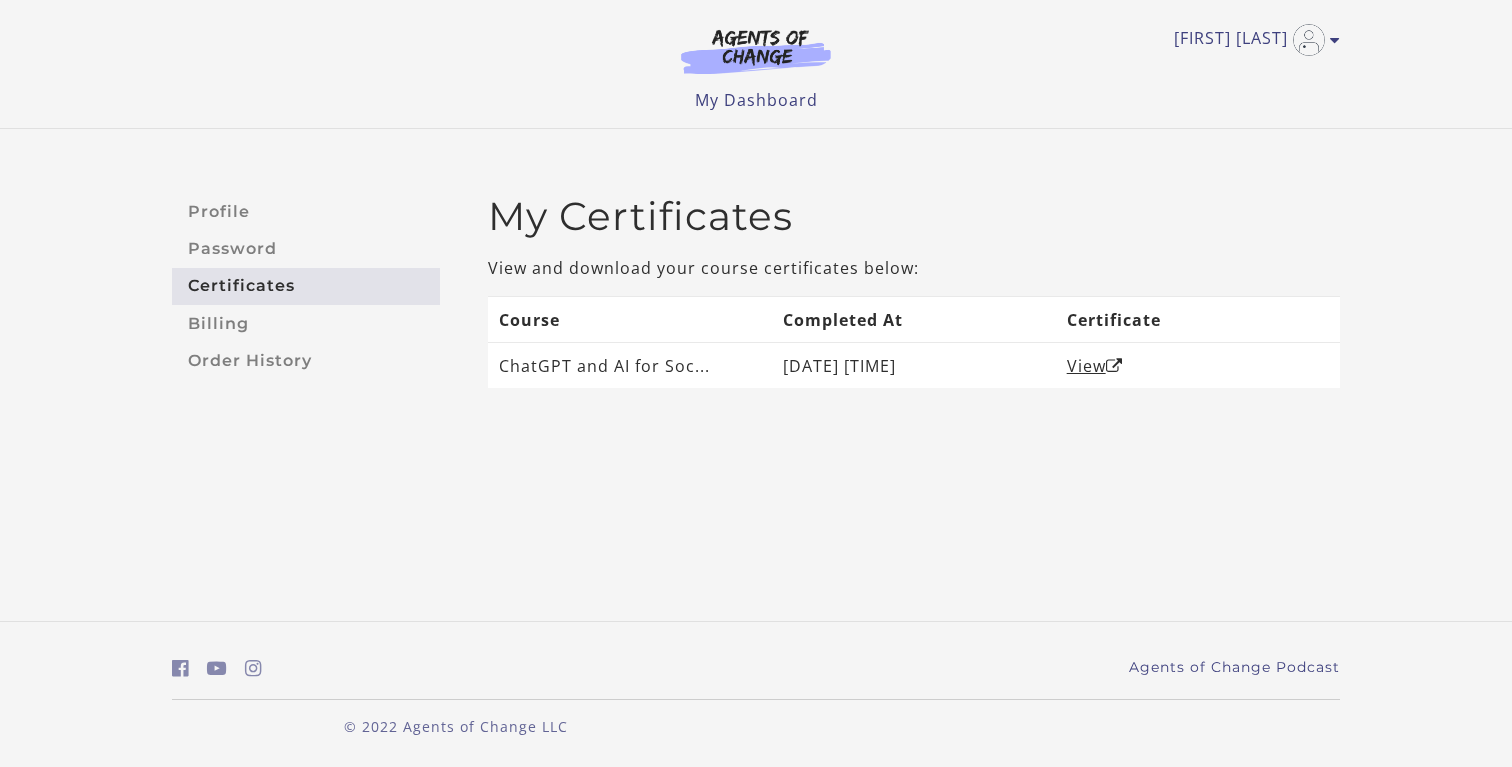 scroll, scrollTop: 0, scrollLeft: 0, axis: both 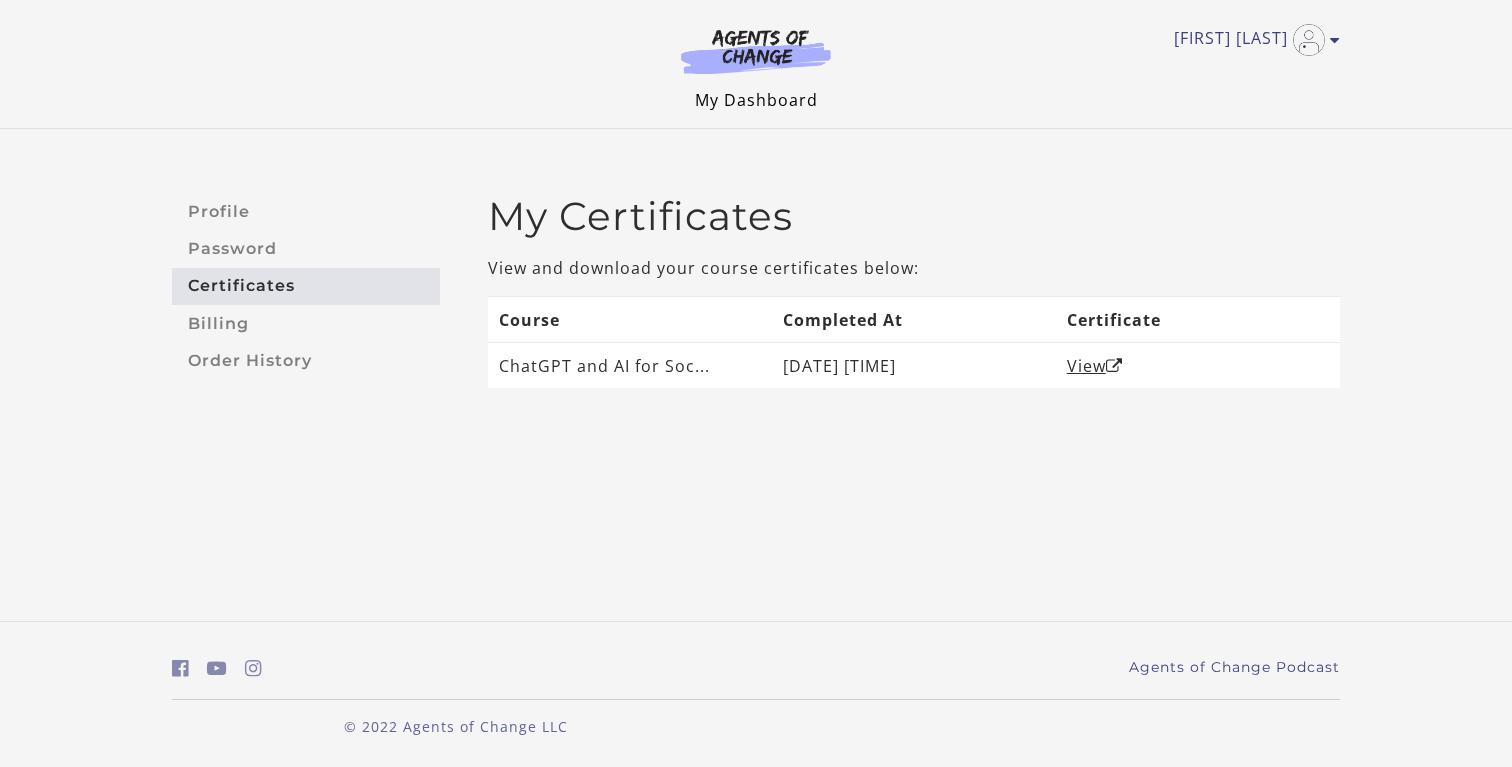 click on "My Dashboard" at bounding box center [756, 100] 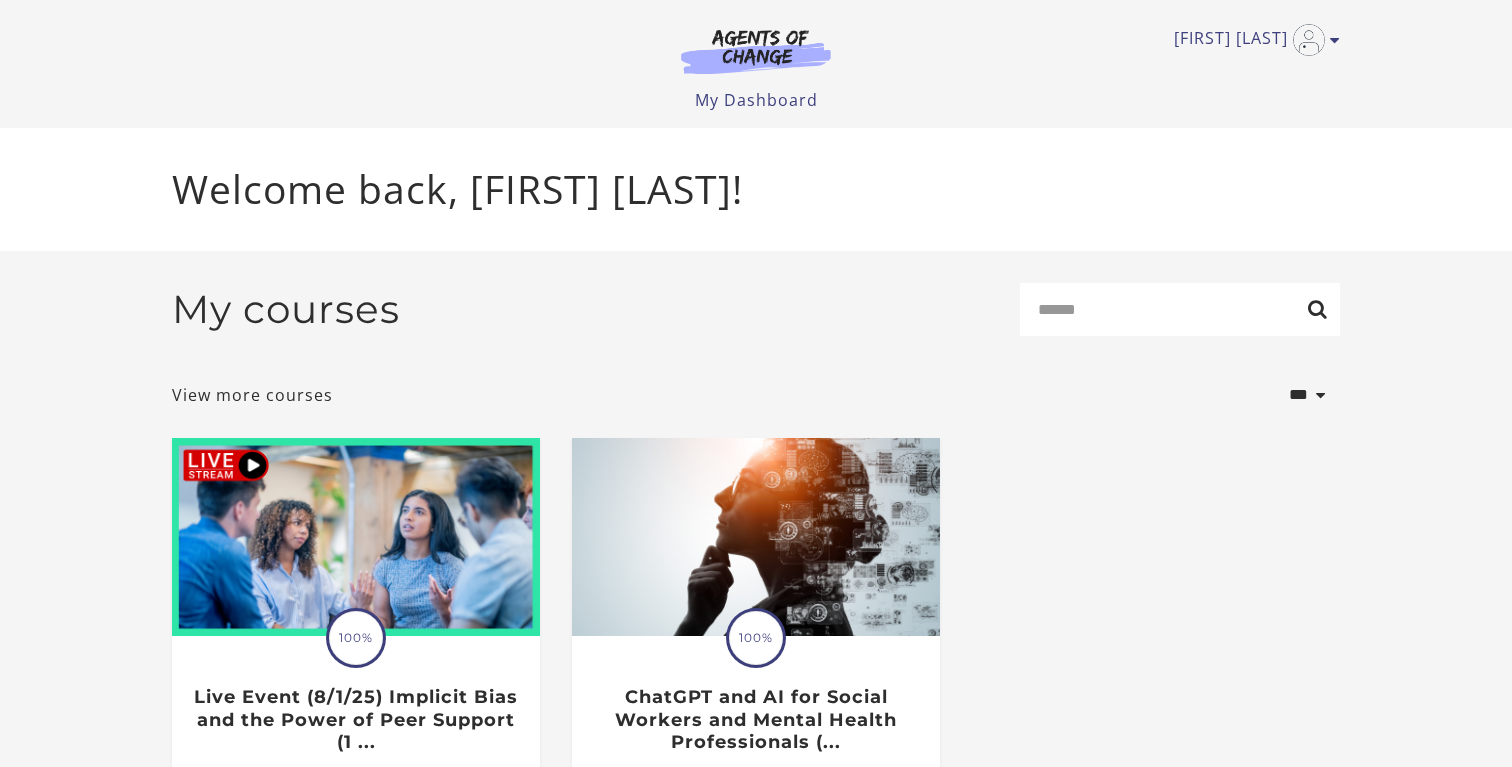 scroll, scrollTop: 0, scrollLeft: 0, axis: both 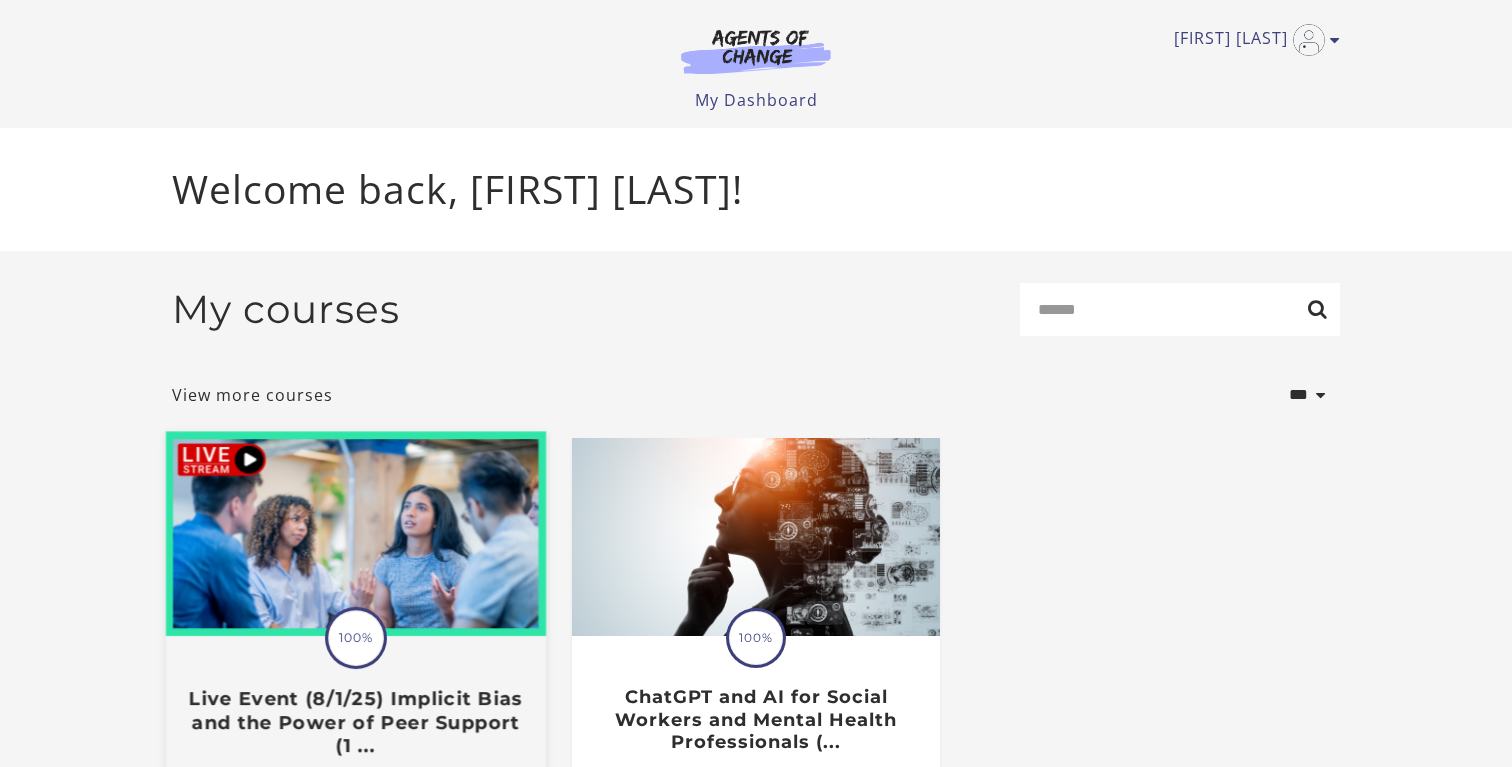 click at bounding box center [356, 533] 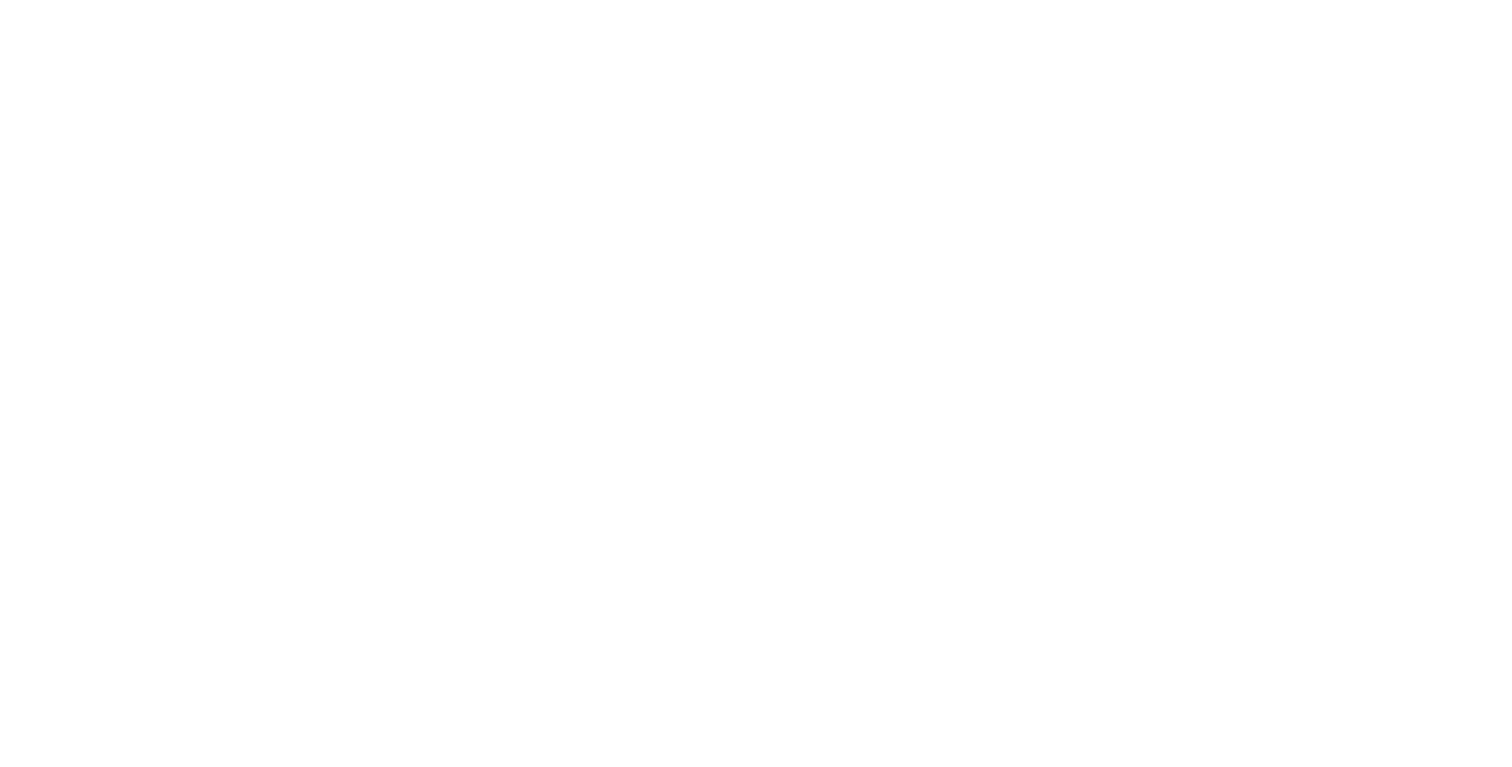 scroll, scrollTop: 0, scrollLeft: 0, axis: both 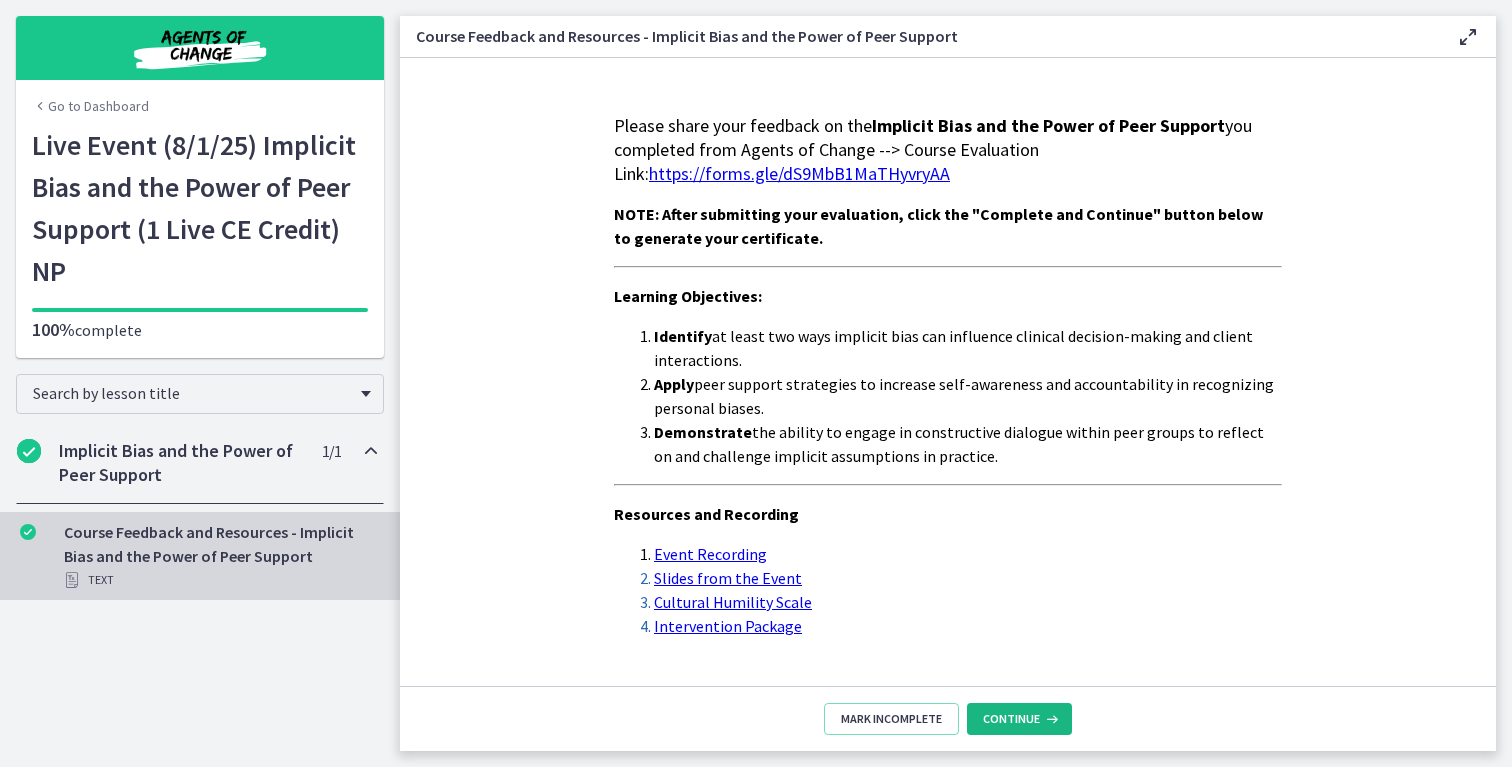 click on "Continue" at bounding box center (1011, 719) 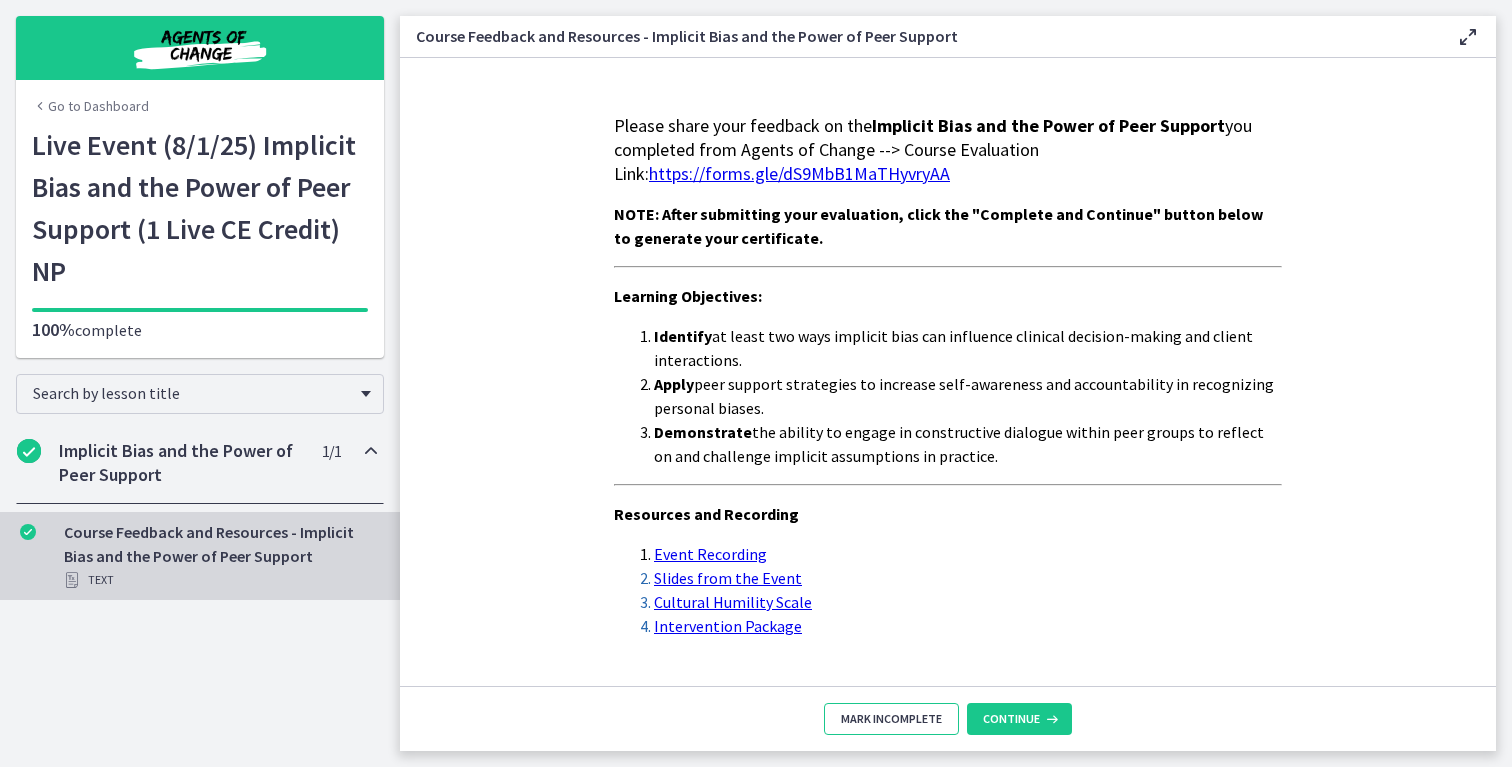 click on "Mark Incomplete" at bounding box center [891, 719] 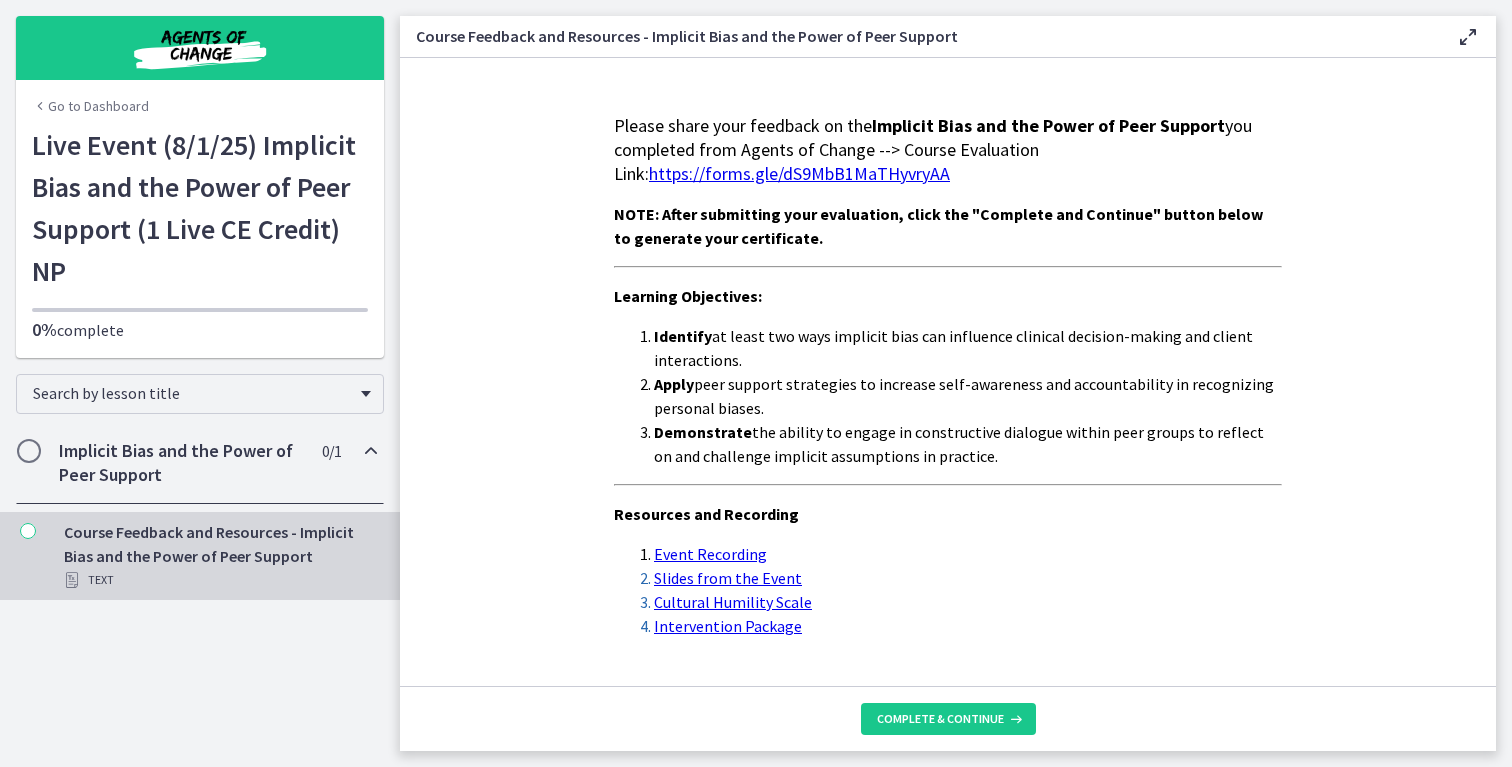 click on "https://forms.gle/dS9MbB1MaTHyvryAA" at bounding box center (799, 173) 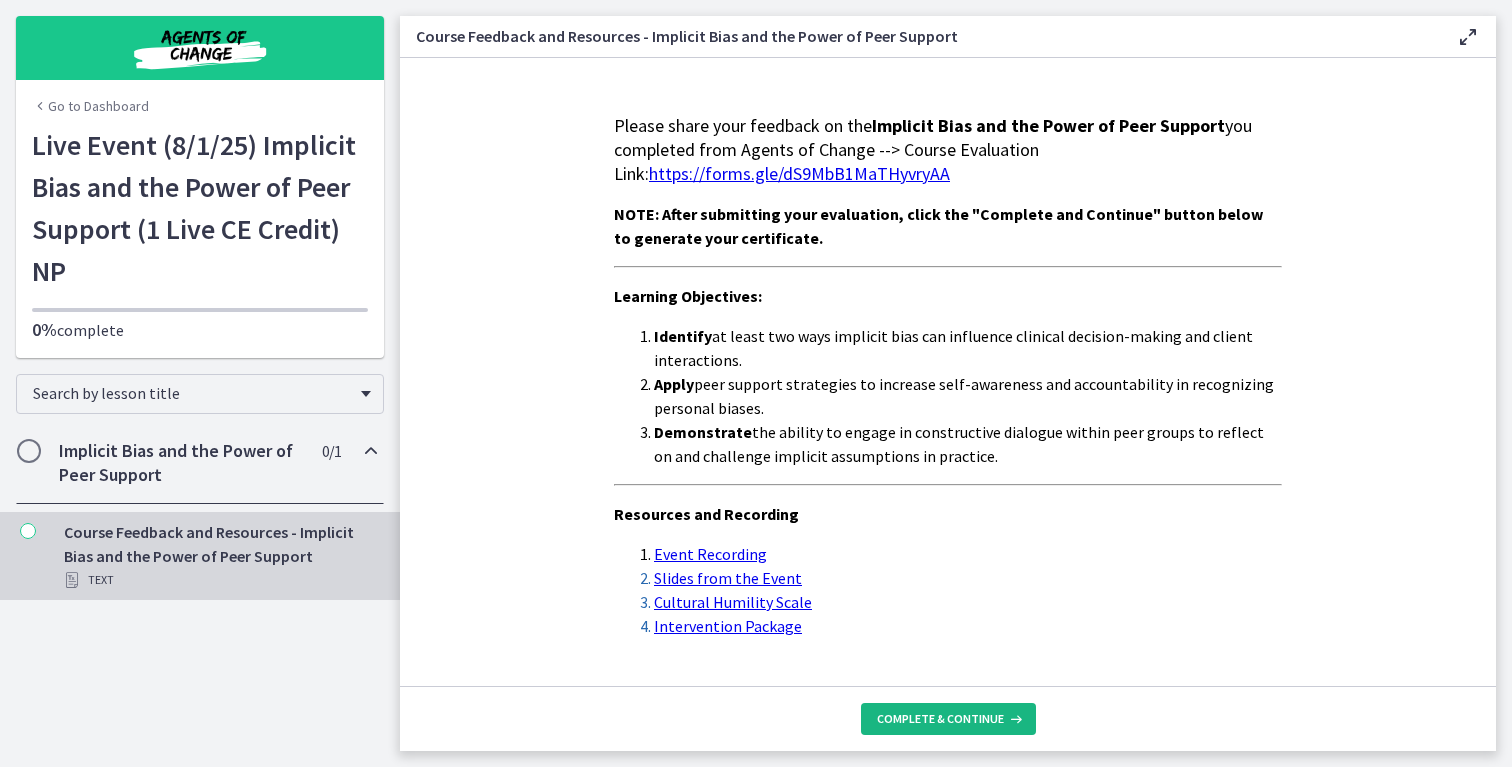 click on "Complete & continue" at bounding box center (940, 719) 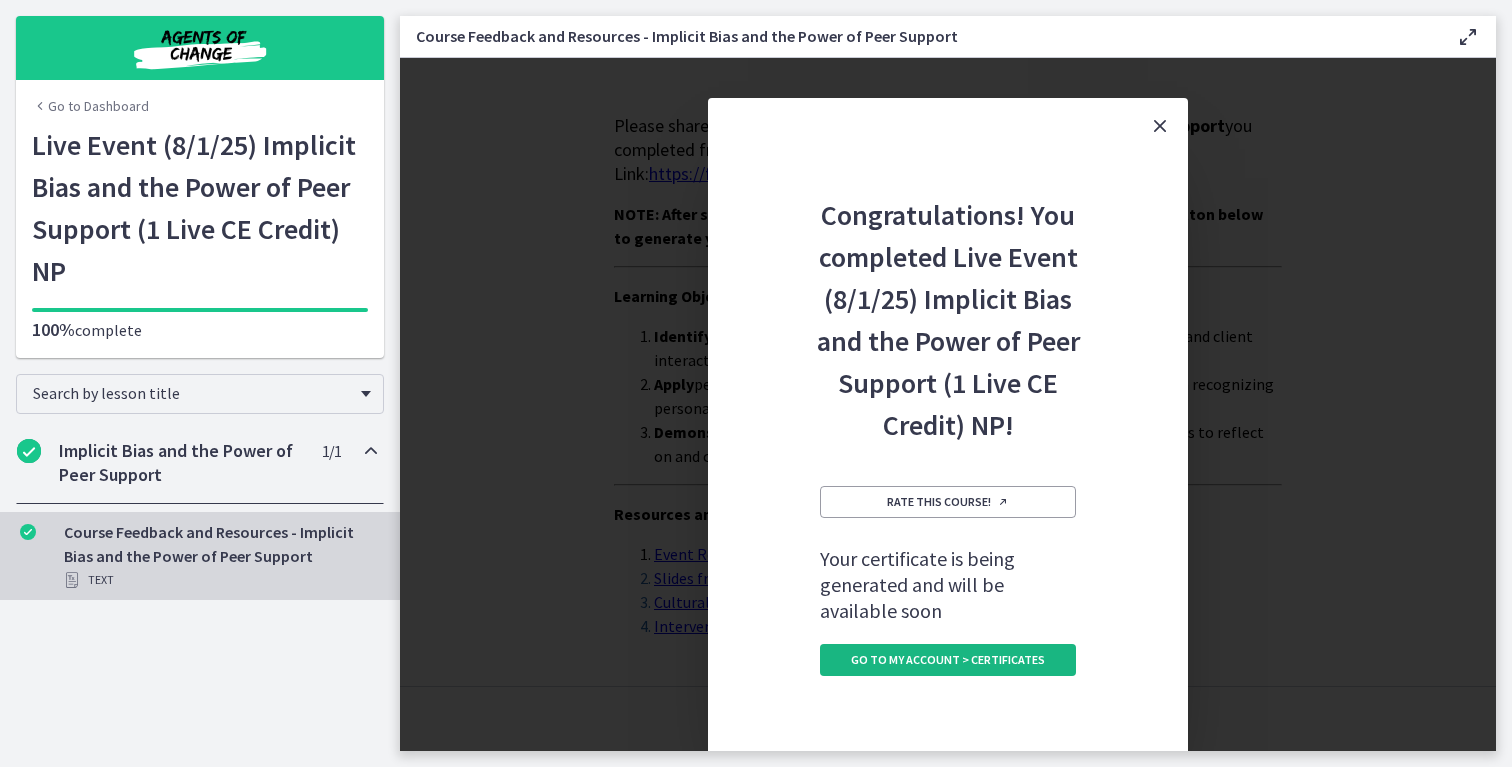 click on "Go to My Account > Certificates" at bounding box center (948, 660) 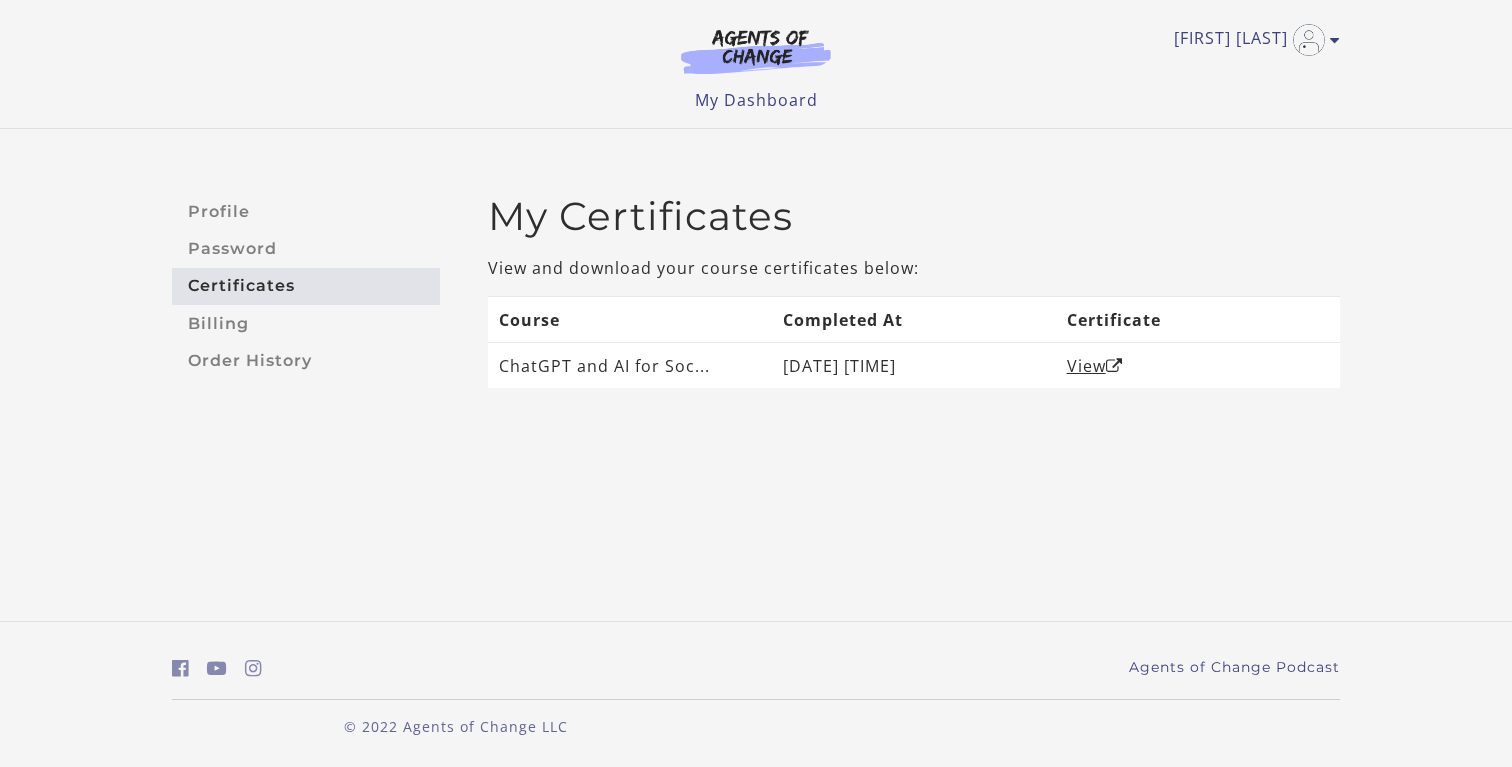scroll, scrollTop: 0, scrollLeft: 0, axis: both 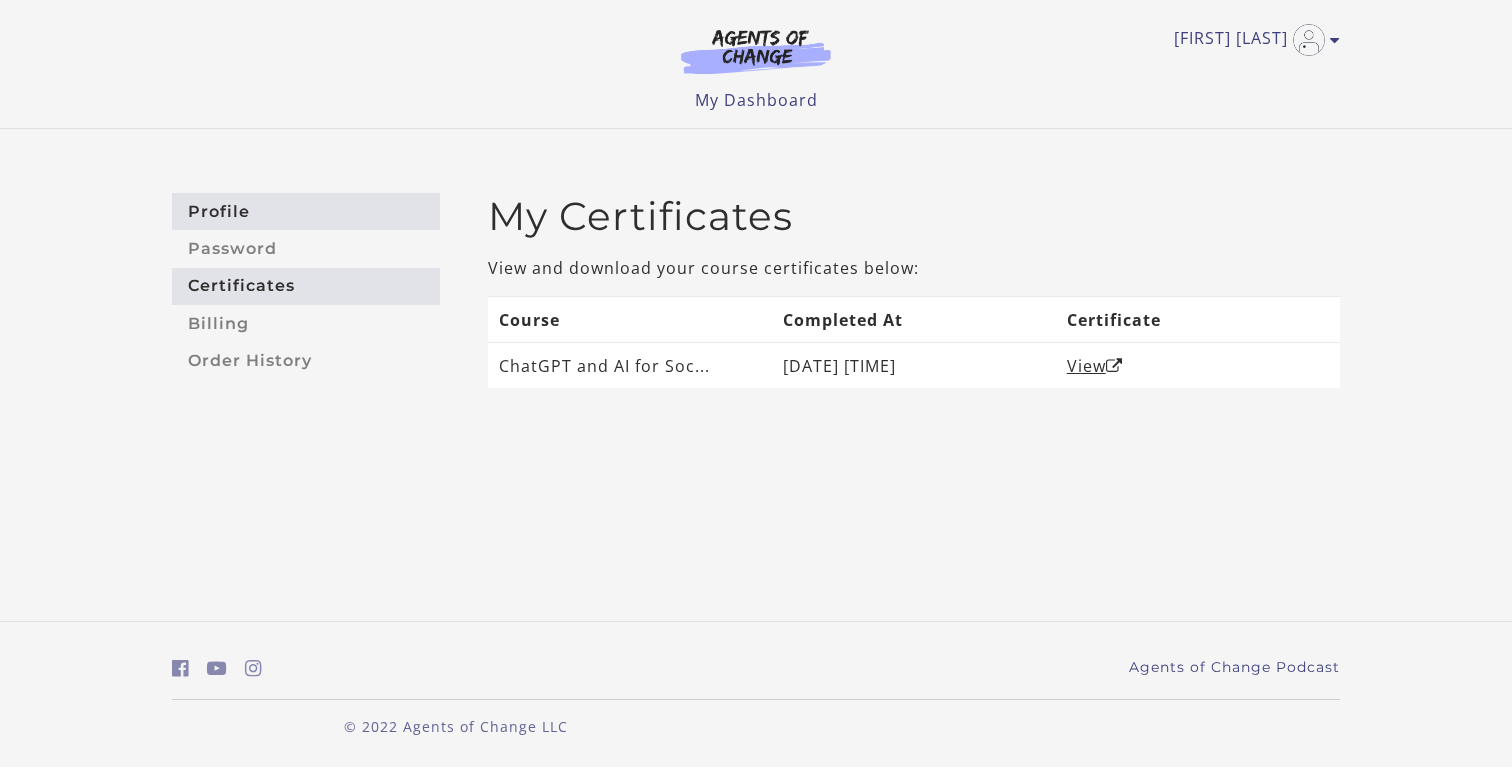 click on "Profile" at bounding box center [306, 211] 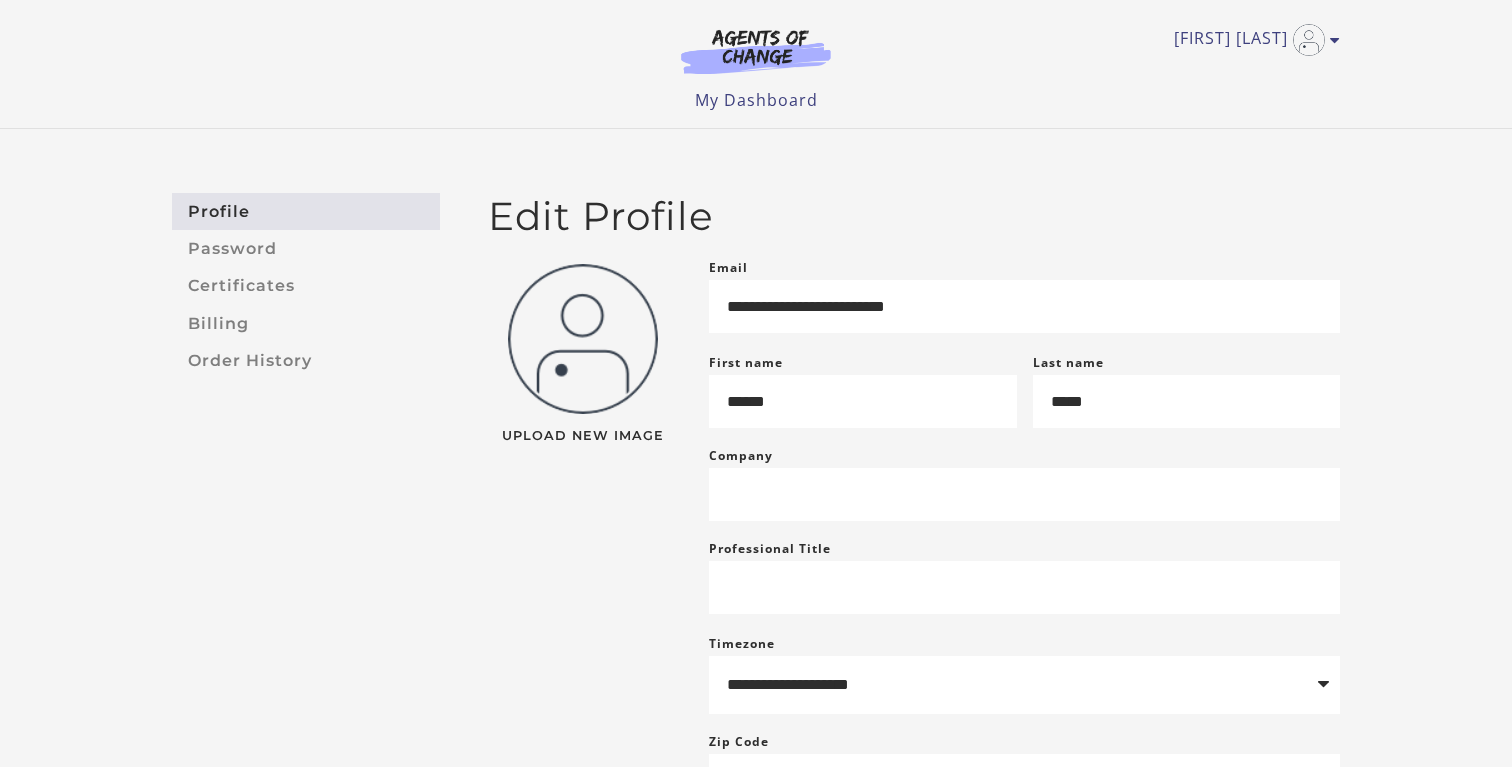 scroll, scrollTop: 0, scrollLeft: 0, axis: both 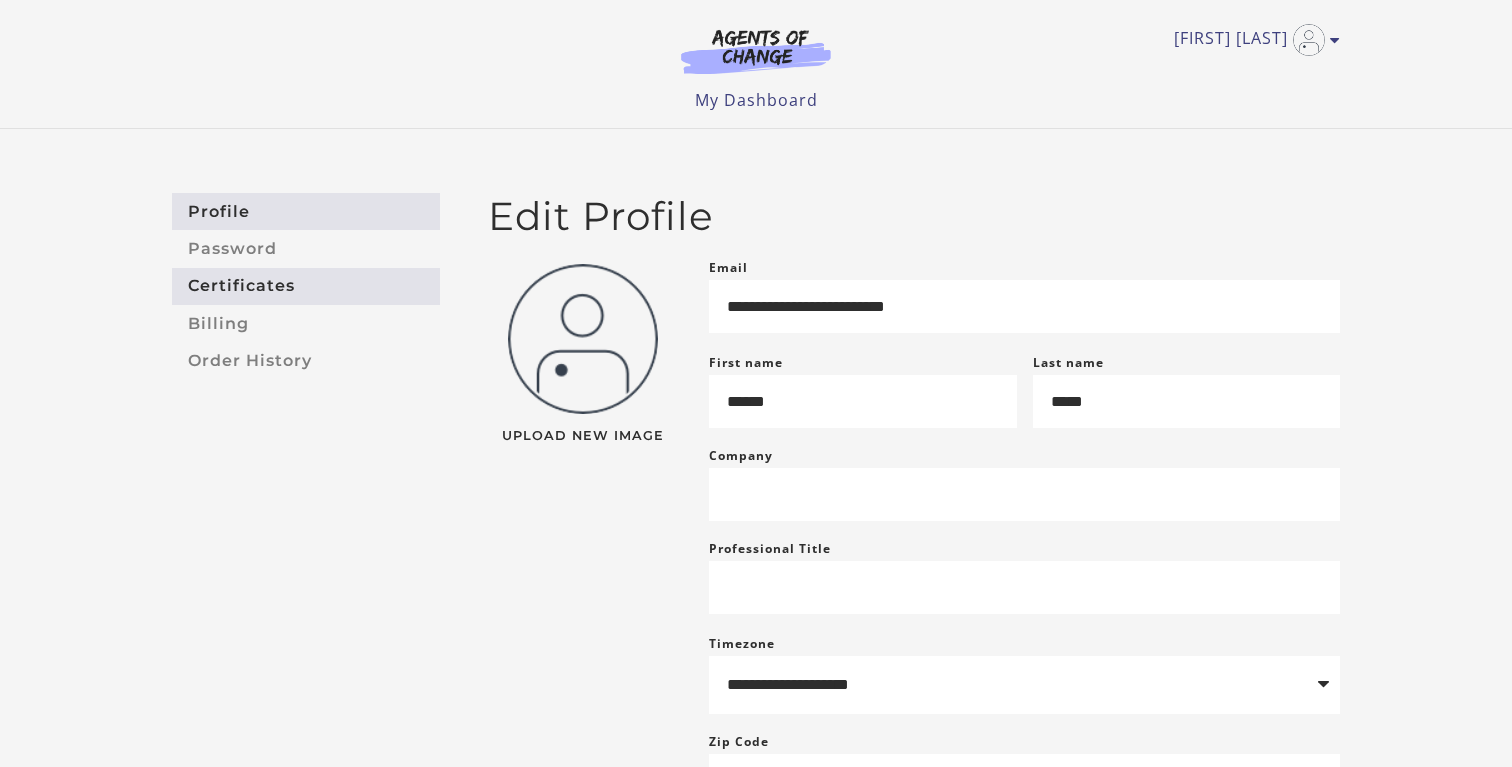 click on "Certificates" at bounding box center [306, 286] 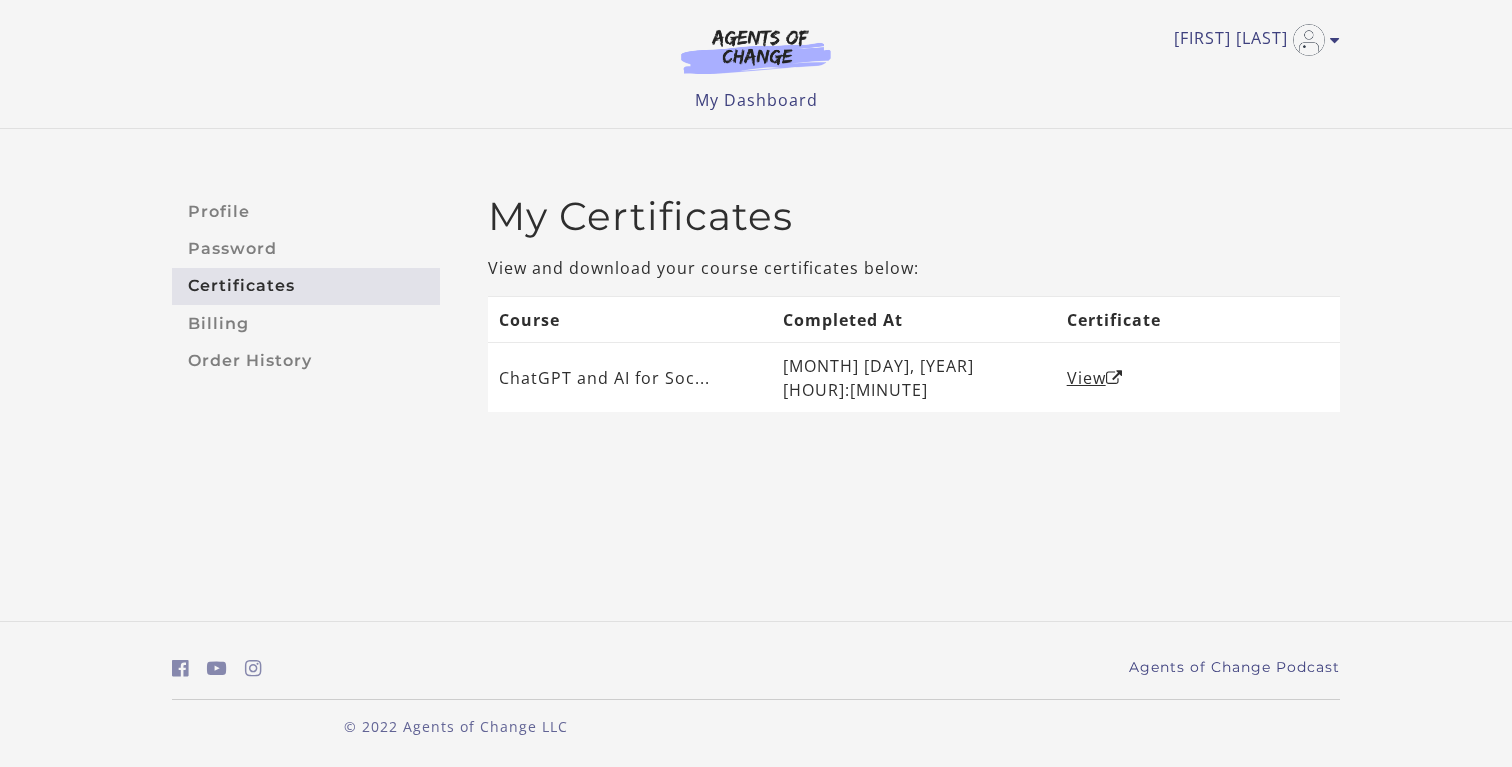 scroll, scrollTop: 0, scrollLeft: 0, axis: both 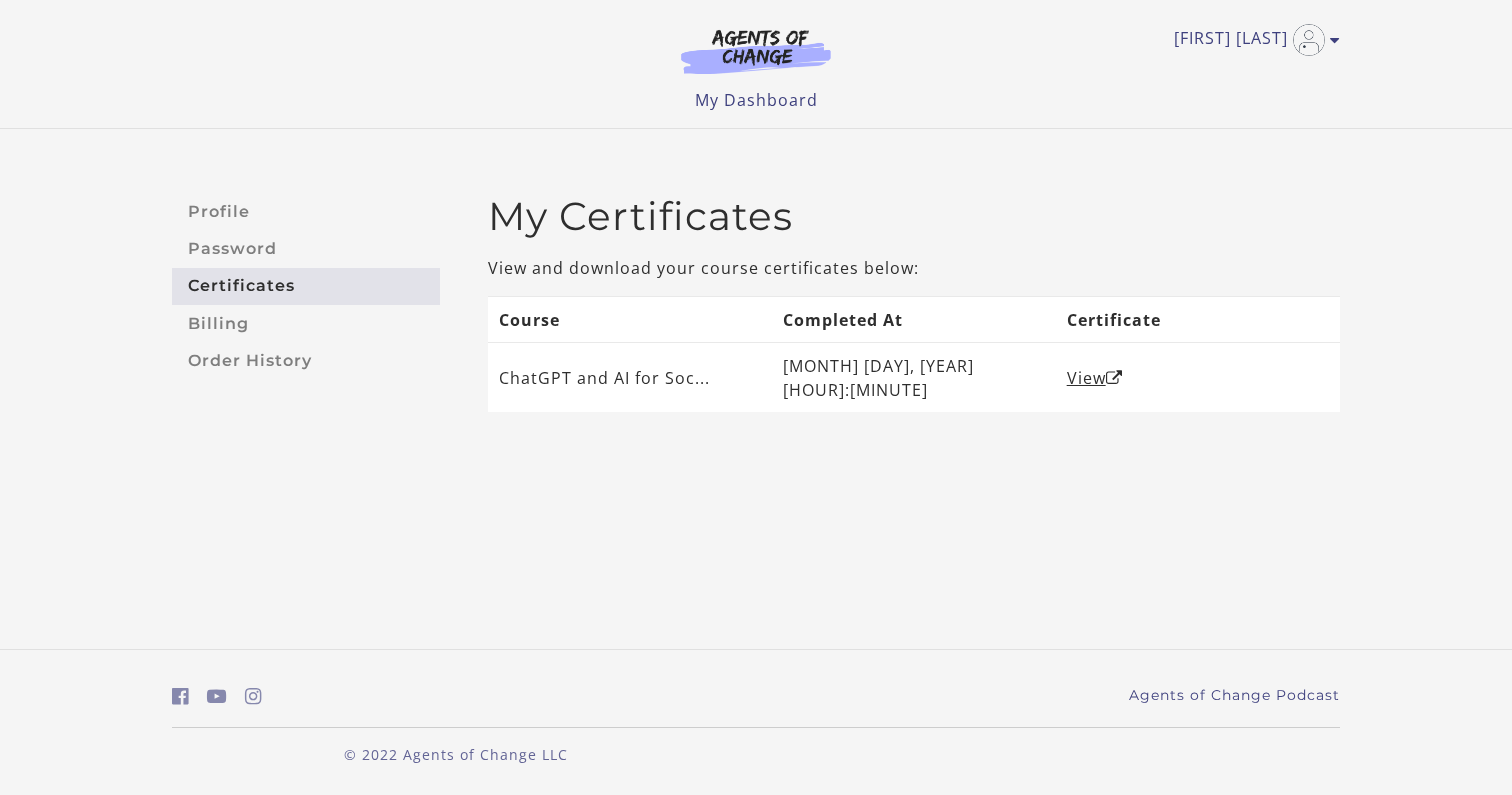 click on "Certificates" at bounding box center [306, 286] 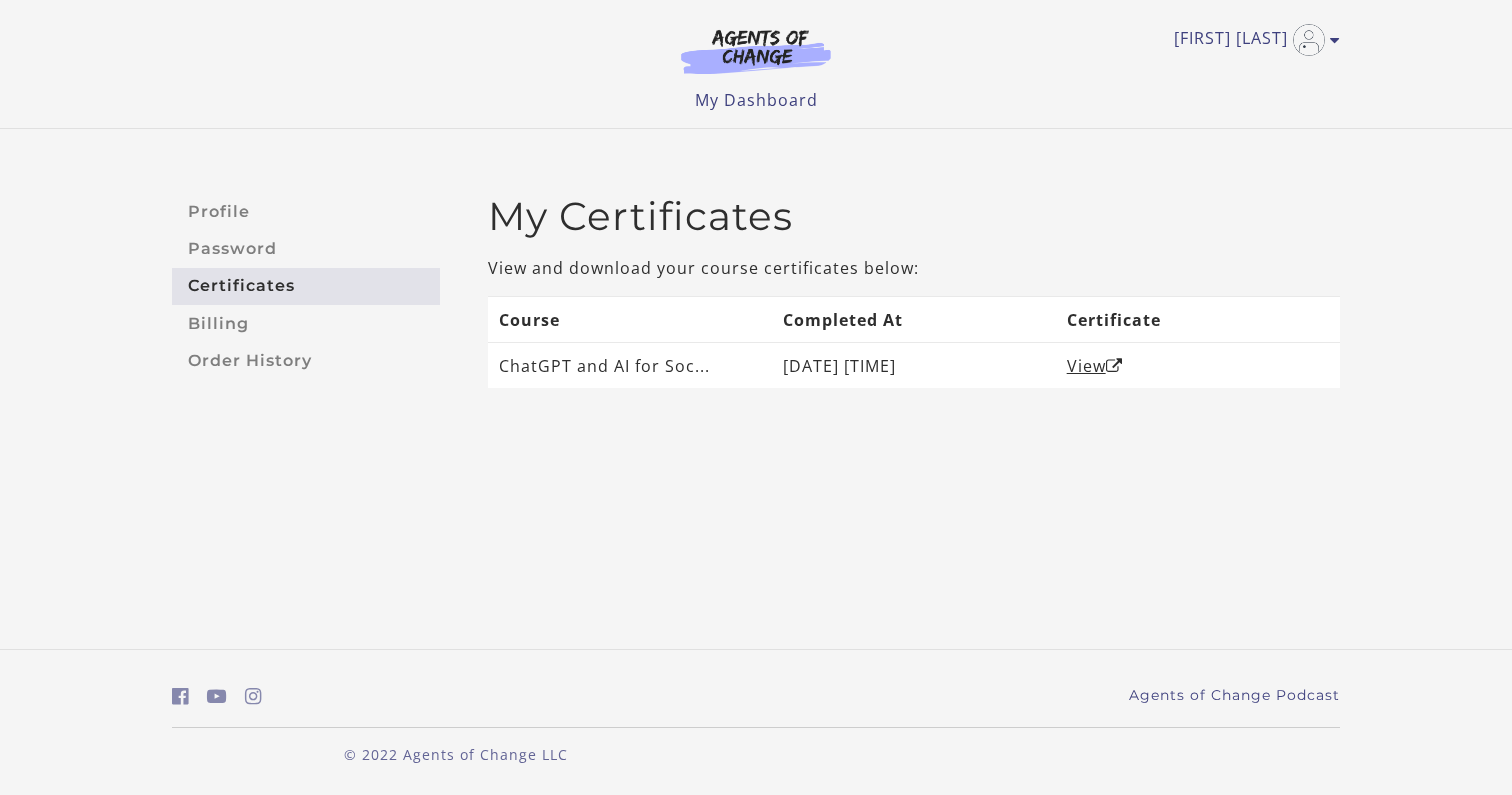 scroll, scrollTop: 0, scrollLeft: 0, axis: both 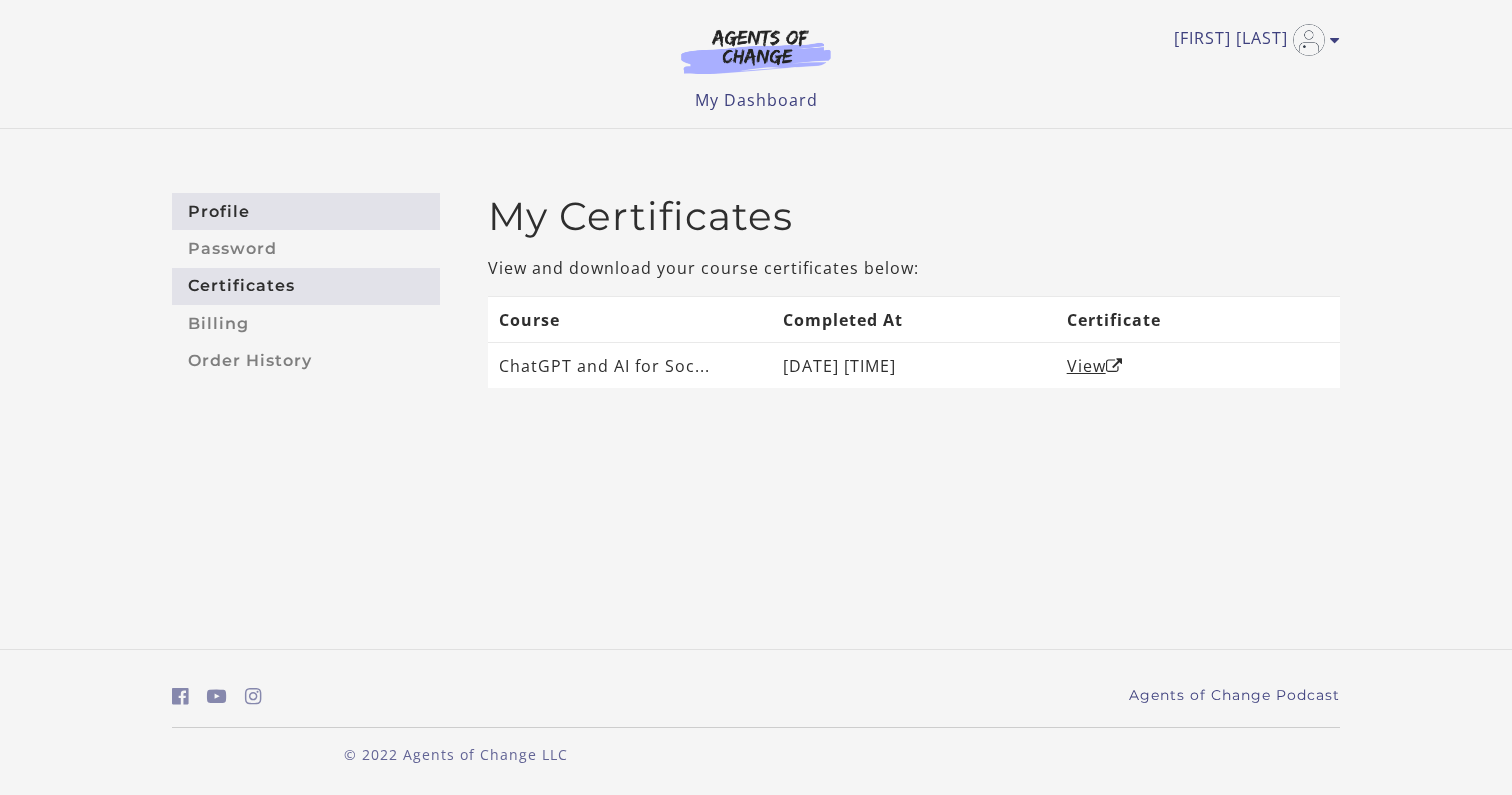 click on "Profile" at bounding box center [306, 211] 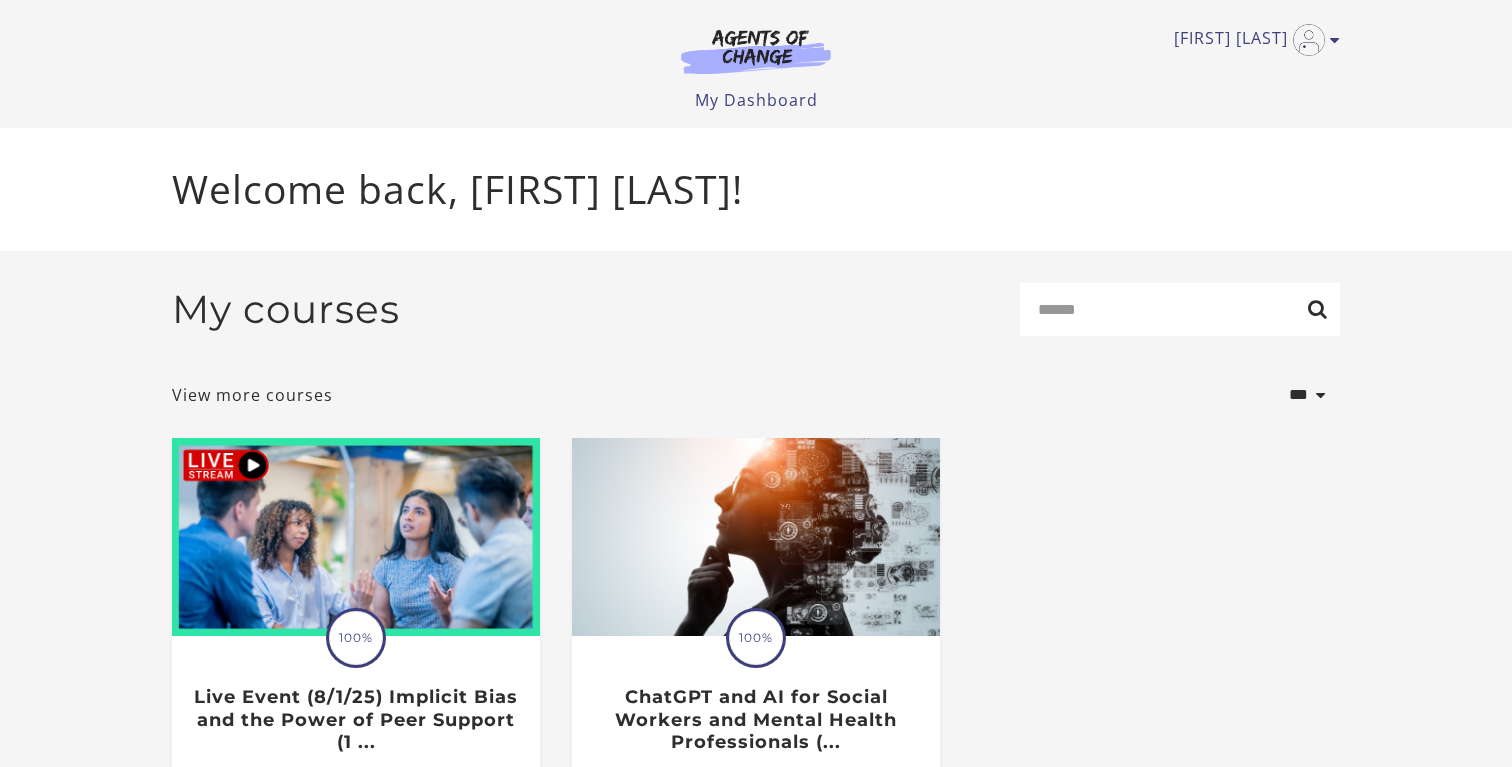 scroll, scrollTop: 0, scrollLeft: 0, axis: both 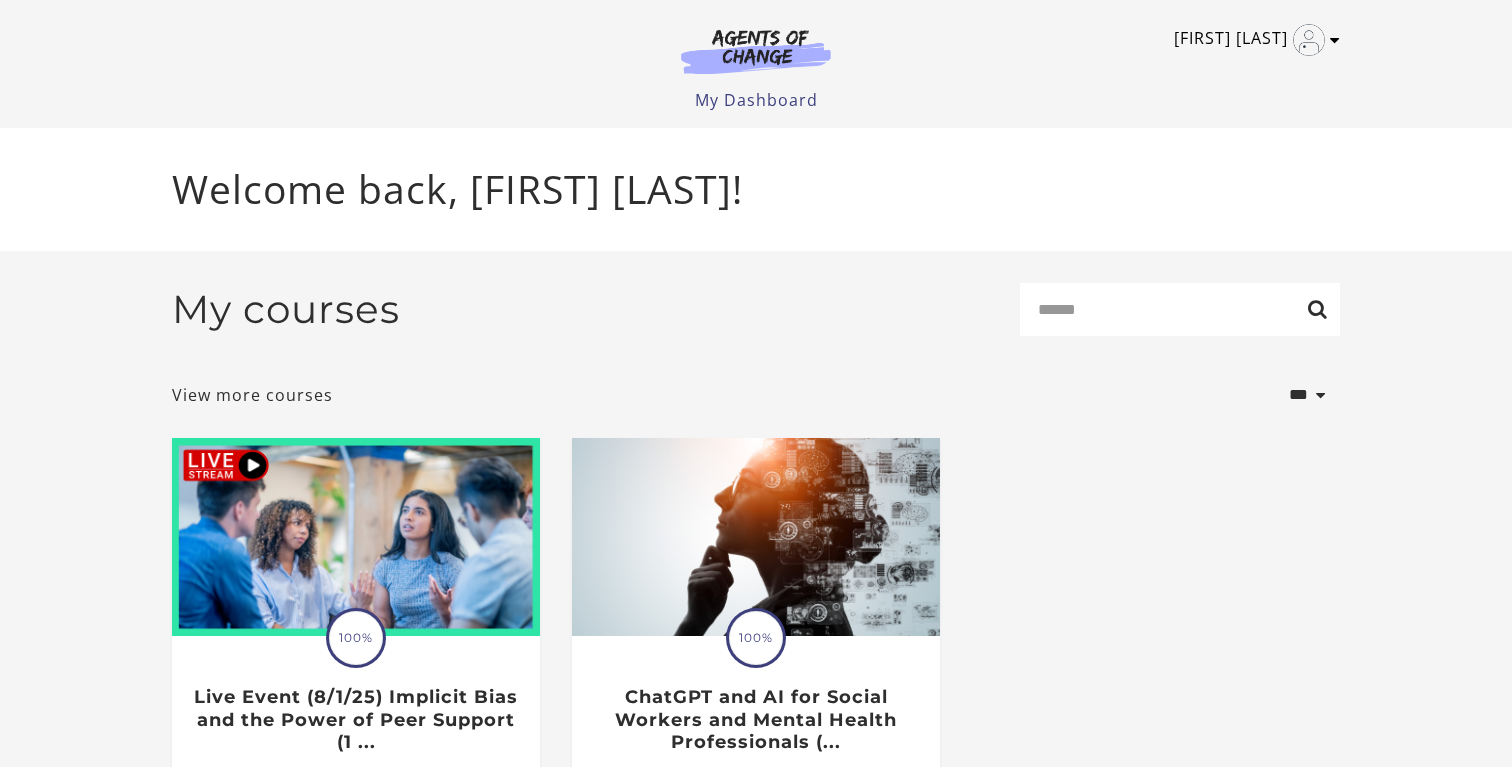 click at bounding box center [1335, 40] 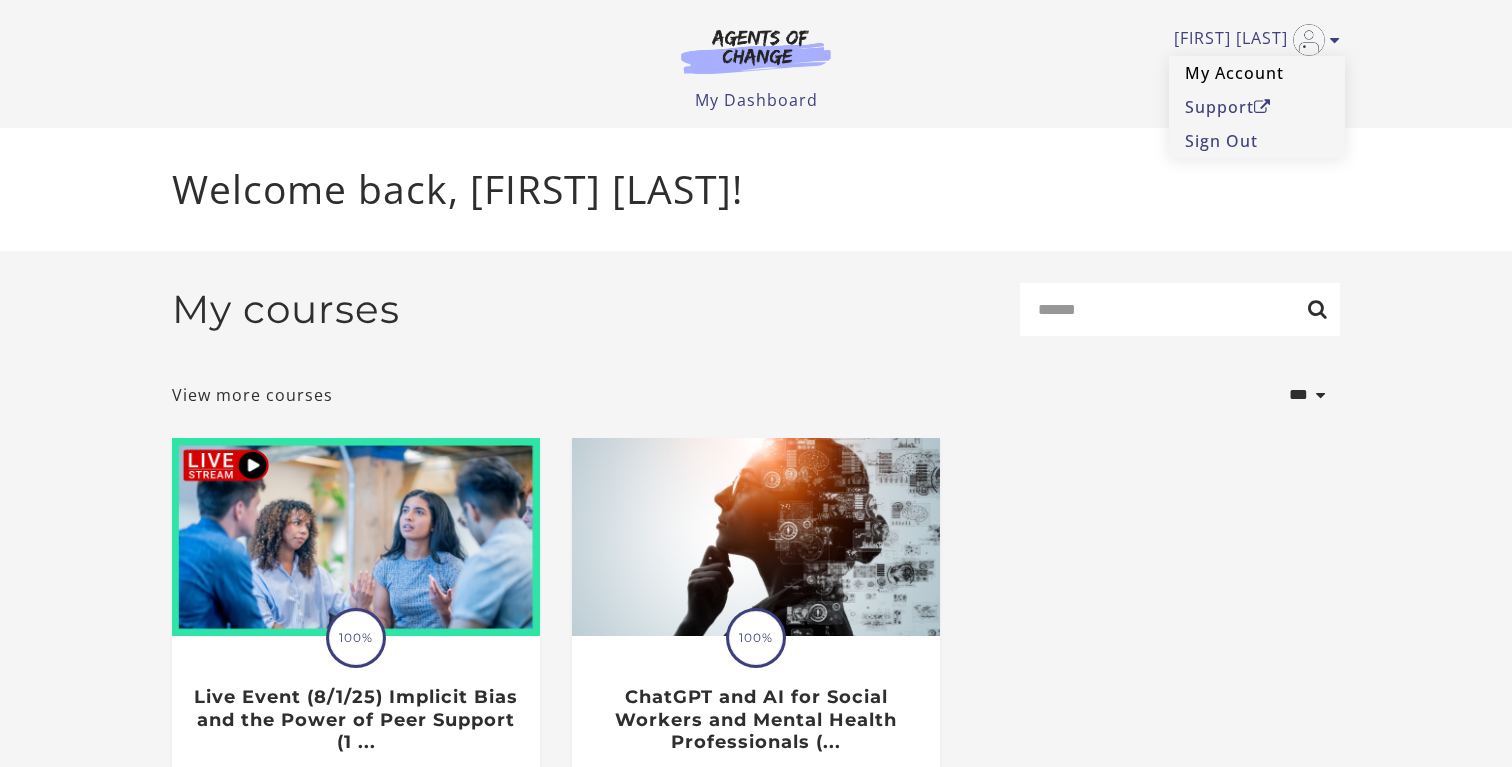 click on "My Account" at bounding box center (1257, 73) 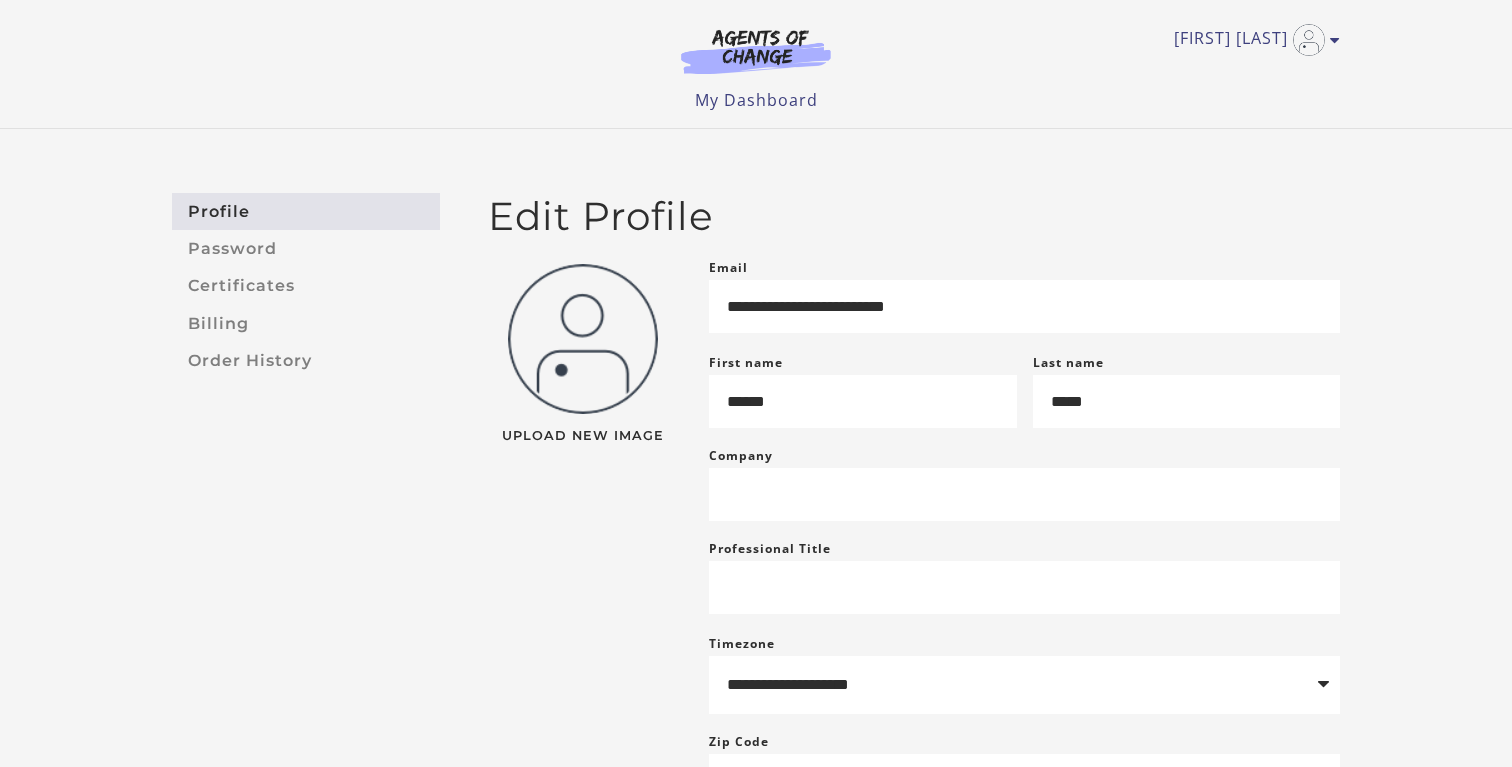 scroll, scrollTop: 0, scrollLeft: 0, axis: both 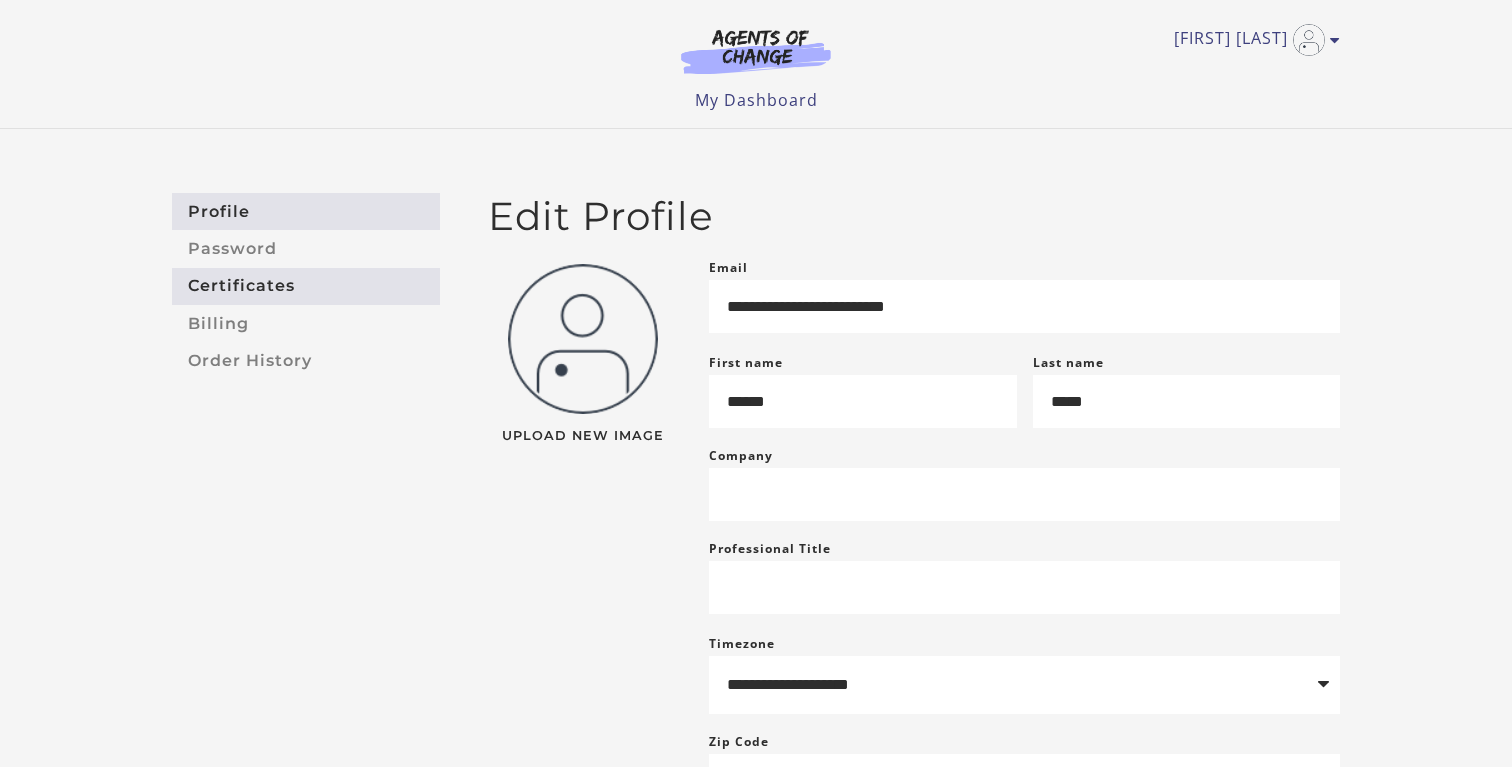 click on "Certificates" at bounding box center (306, 286) 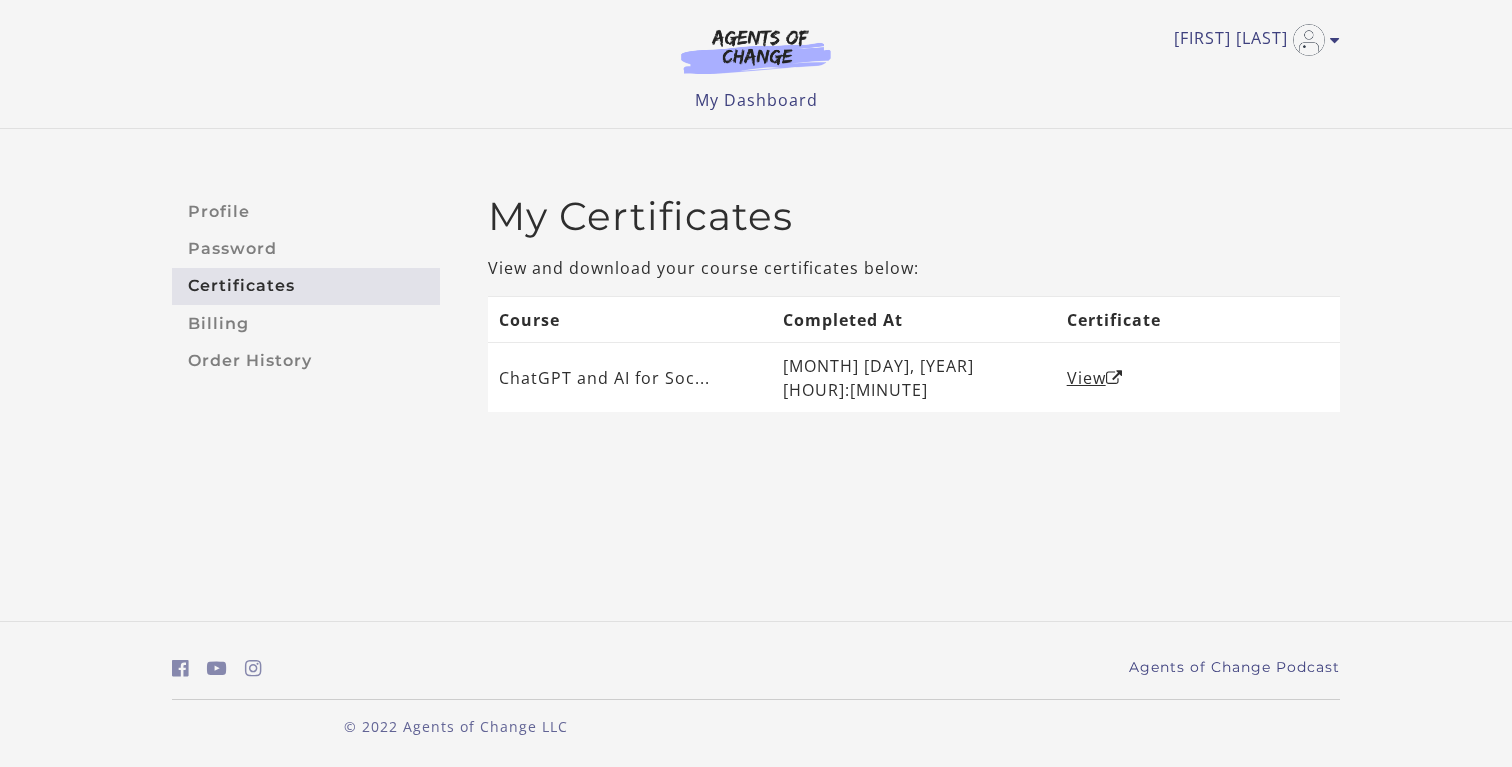 scroll, scrollTop: 0, scrollLeft: 0, axis: both 